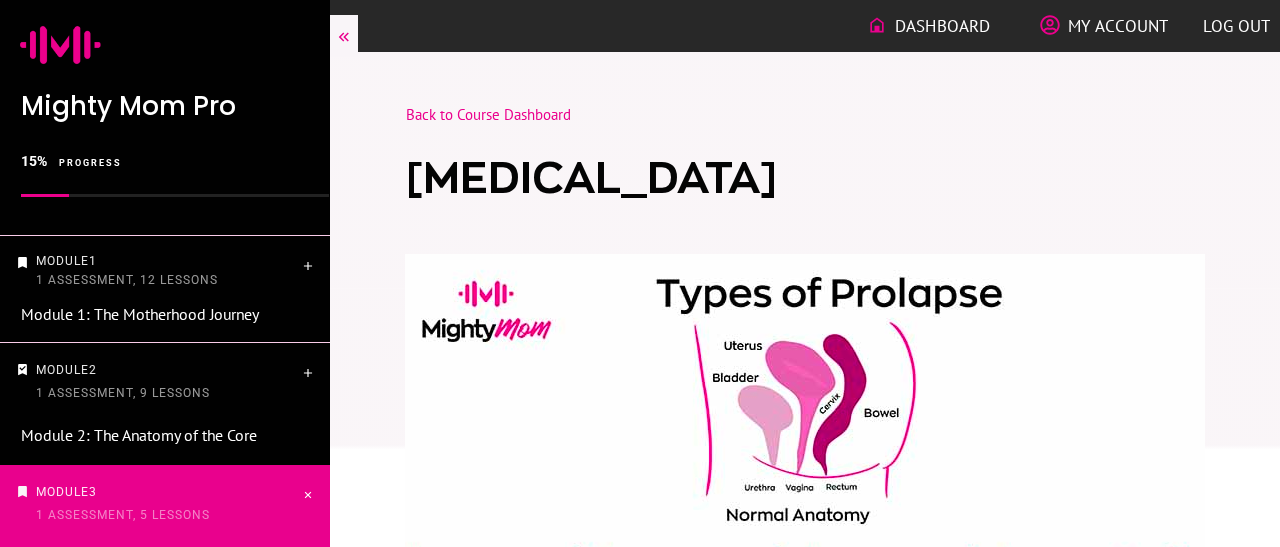 scroll, scrollTop: 3149, scrollLeft: 0, axis: vertical 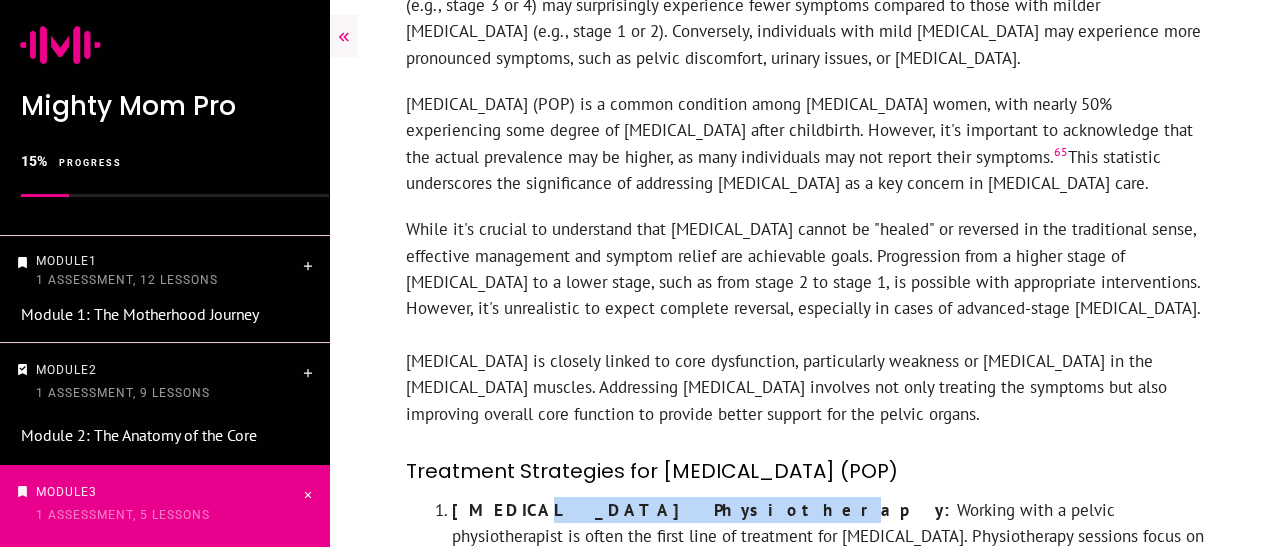 drag, startPoint x: 638, startPoint y: 375, endPoint x: 519, endPoint y: 373, distance: 119.01681 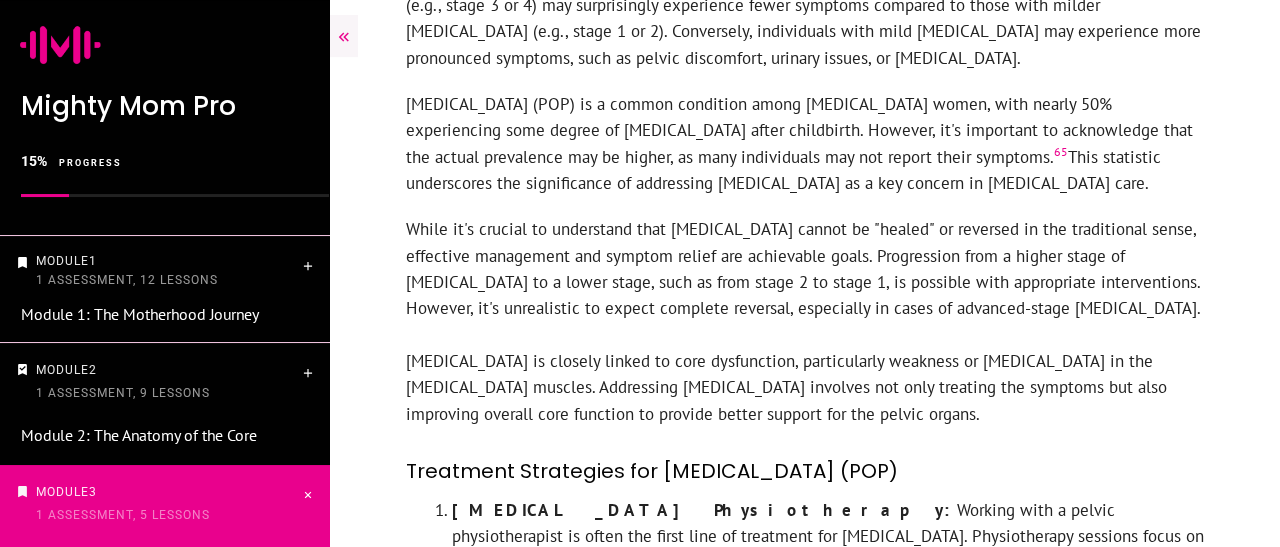 click on "Strength Training:  Incorporating strength training exercises into the treatment plan can be highly beneficial. Exercises that target the pelvic floor, core muscles, and glutes help improve overall pelvic support and stability. Additionally, strengthening the posterior chain, including the back and hips, can provide additional support for the pelvic organs." at bounding box center (828, 696) 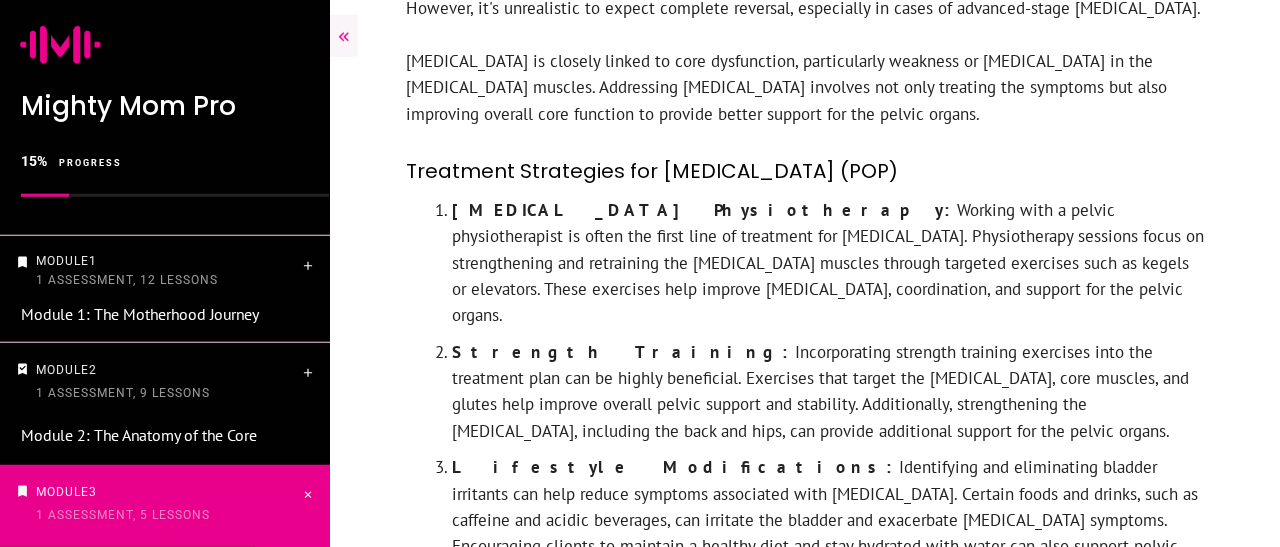 scroll, scrollTop: 3022, scrollLeft: 0, axis: vertical 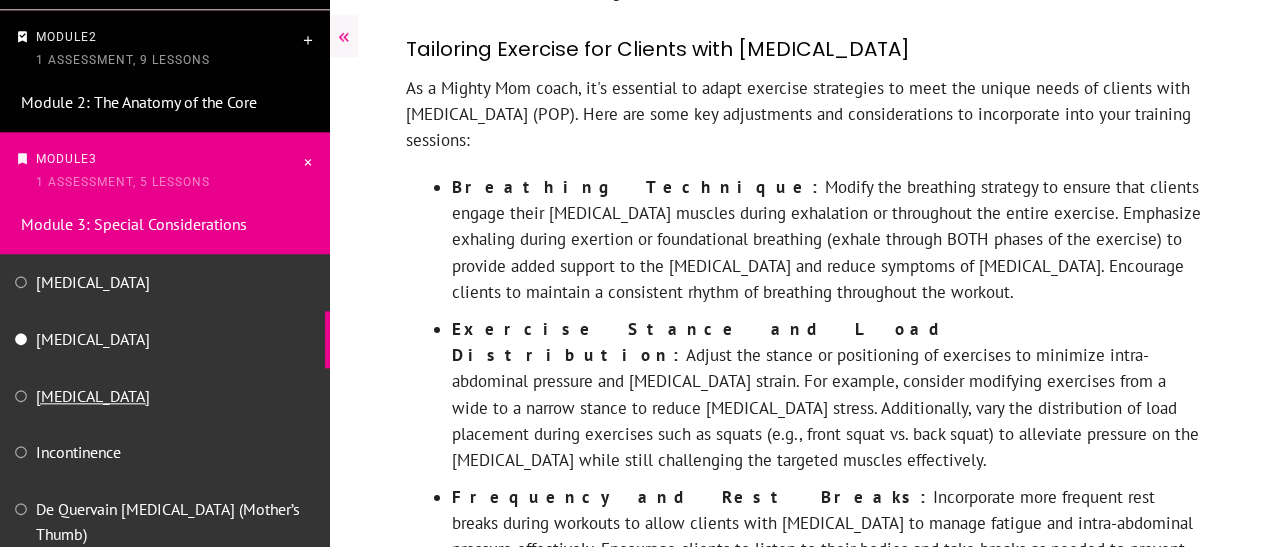 click on "[MEDICAL_DATA]" at bounding box center [93, 396] 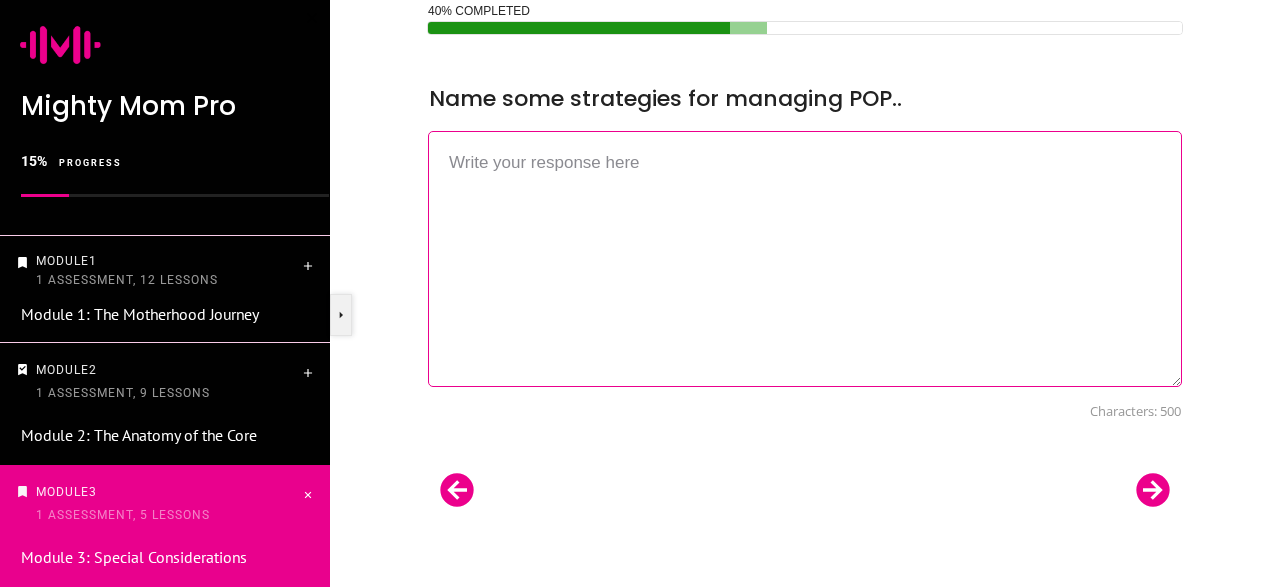 scroll, scrollTop: 996, scrollLeft: 0, axis: vertical 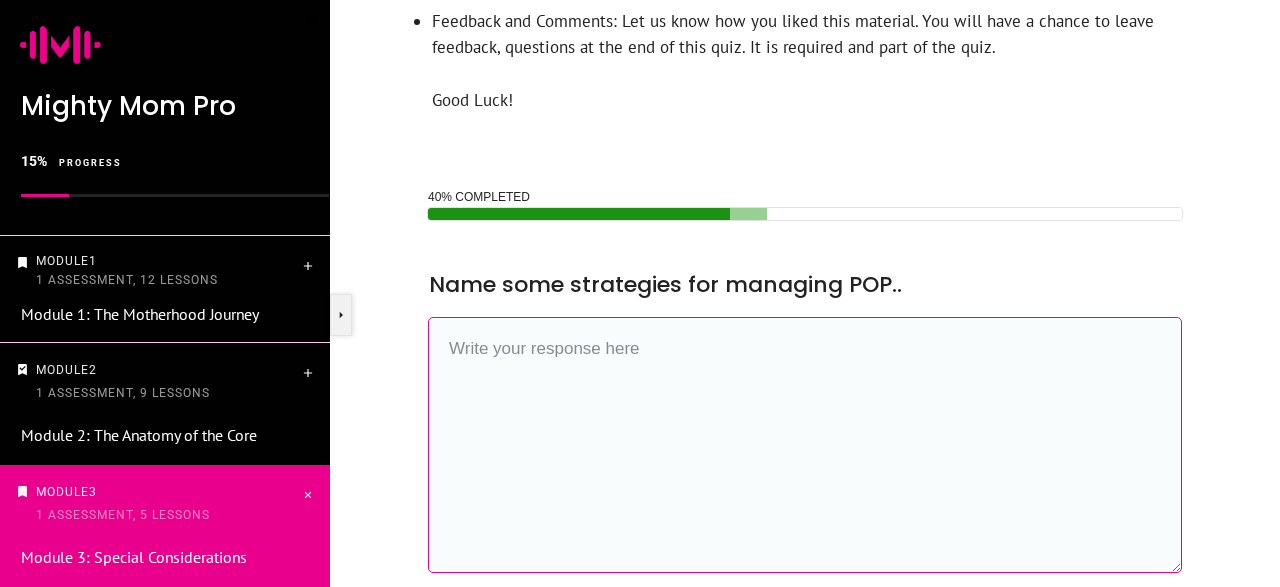 click at bounding box center (805, 445) 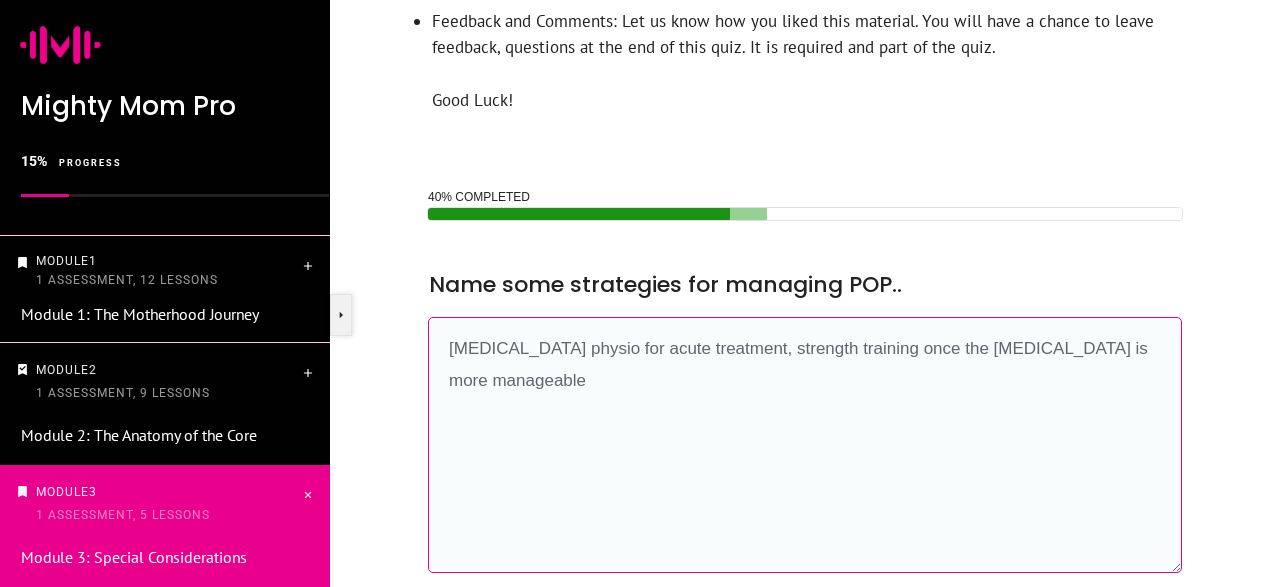 click on "[MEDICAL_DATA] physio for acute treatment, strength training once the [MEDICAL_DATA] is more manageable" at bounding box center [805, 445] 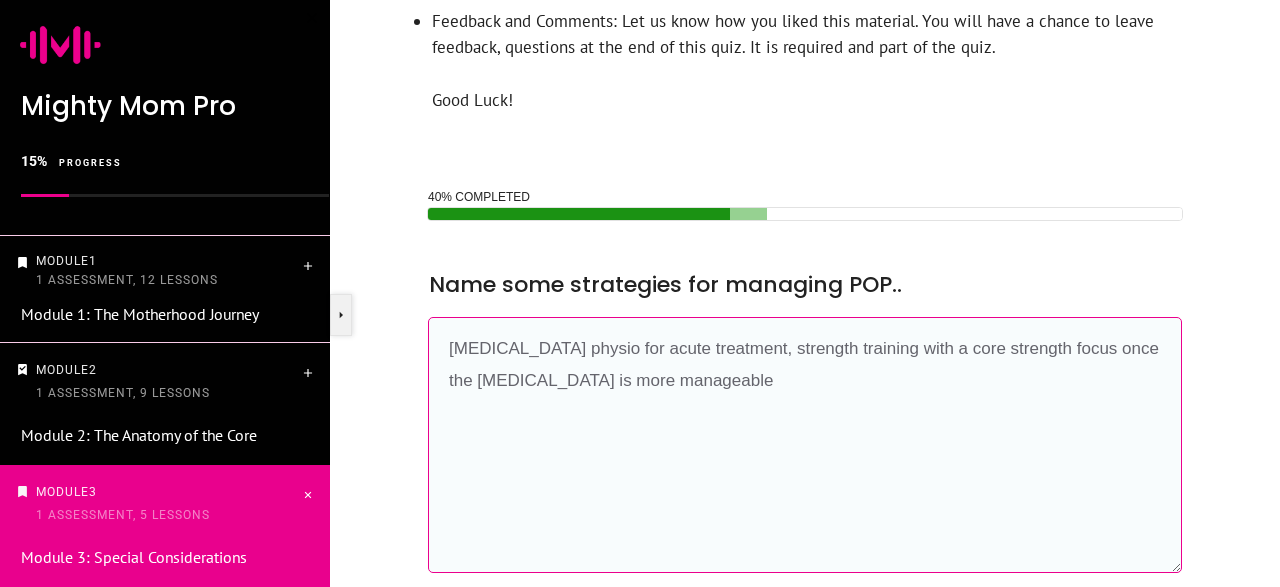 click on "[MEDICAL_DATA] physio for acute treatment, strength training with a core strength focus once the [MEDICAL_DATA] is more manageable" at bounding box center [805, 445] 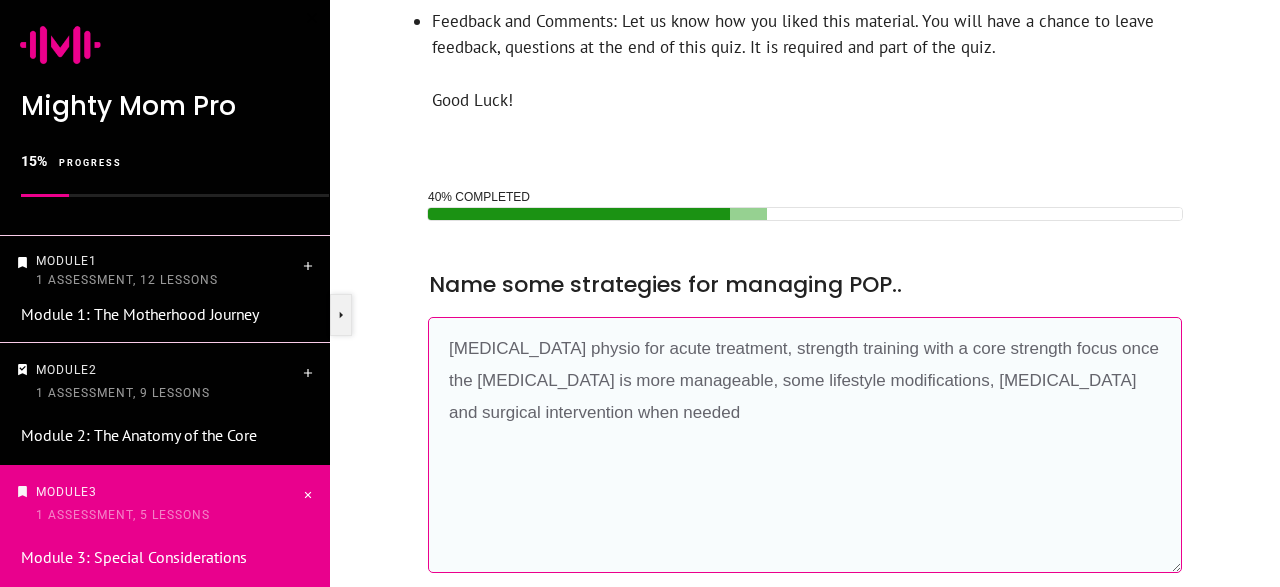 drag, startPoint x: 600, startPoint y: 406, endPoint x: 439, endPoint y: 243, distance: 229.10696 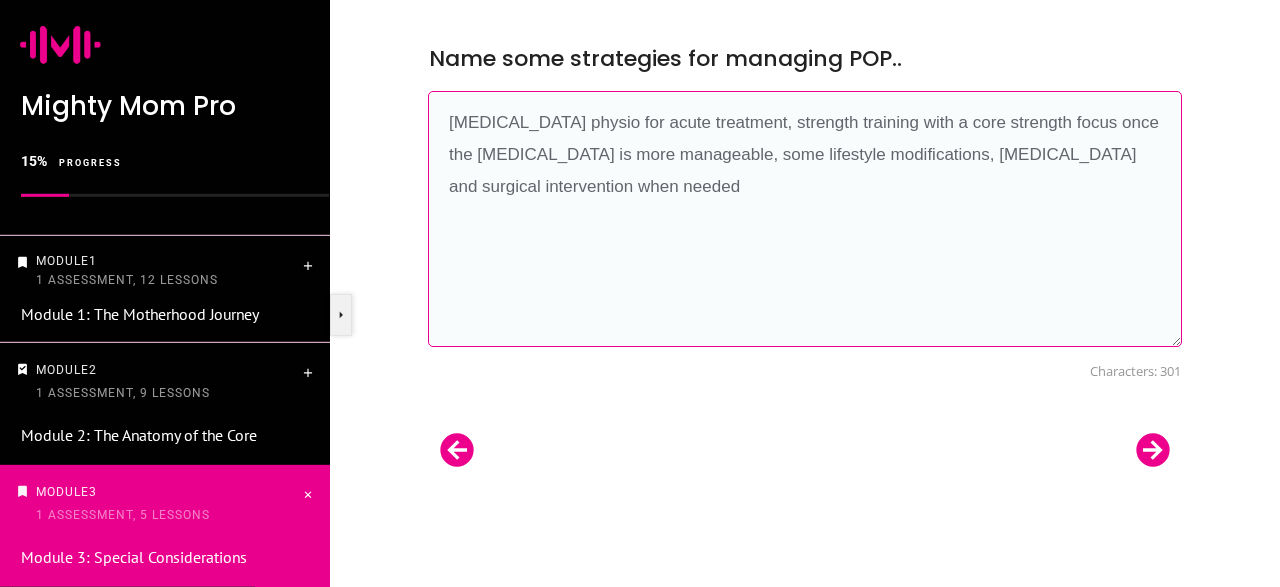 scroll, scrollTop: 1040, scrollLeft: 0, axis: vertical 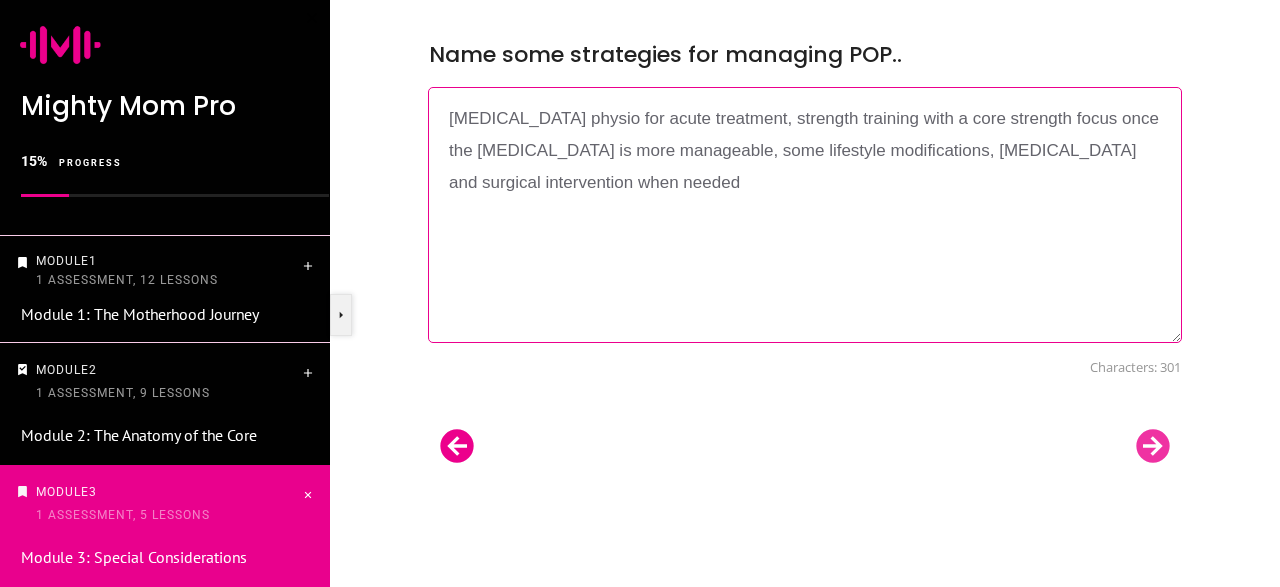click at bounding box center (1153, 446) 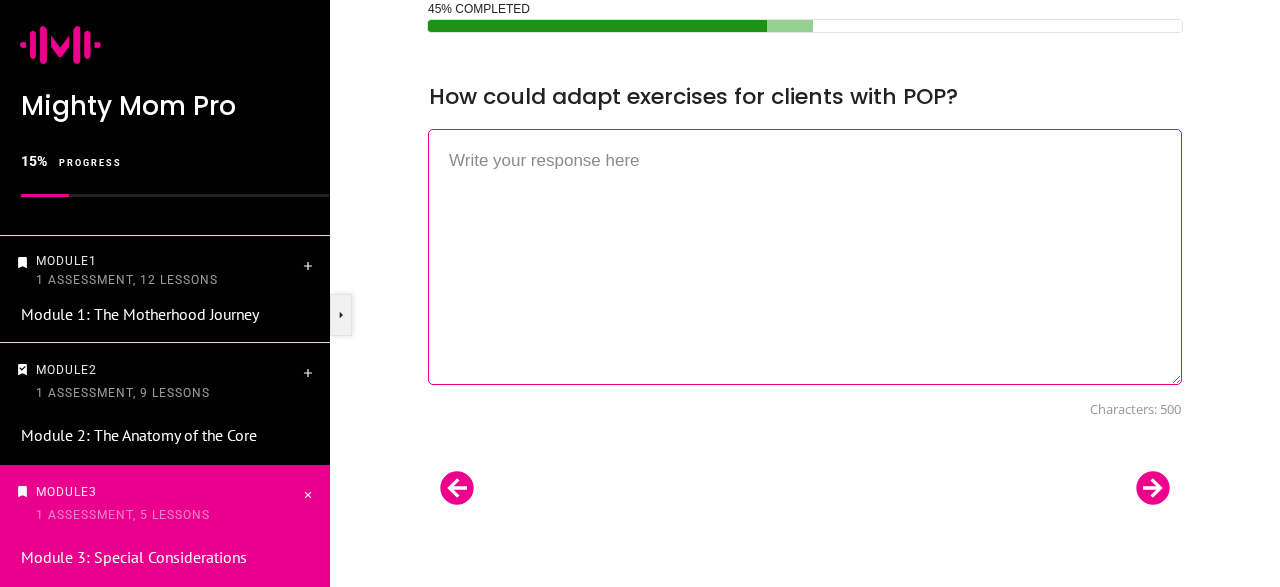 scroll, scrollTop: 996, scrollLeft: 0, axis: vertical 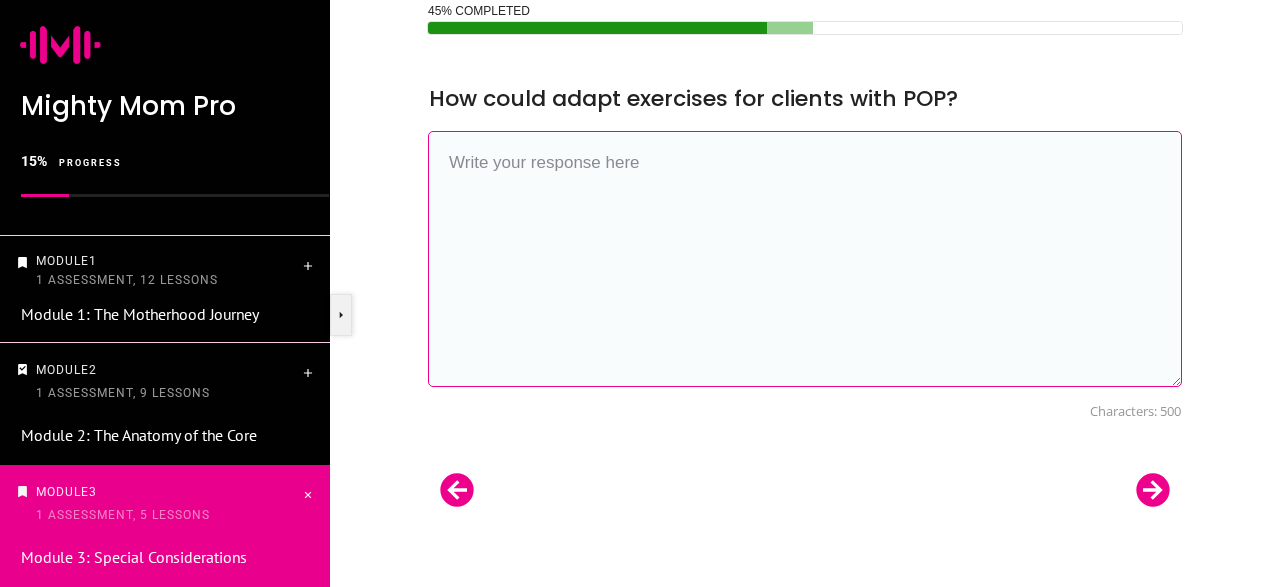 click at bounding box center (805, 259) 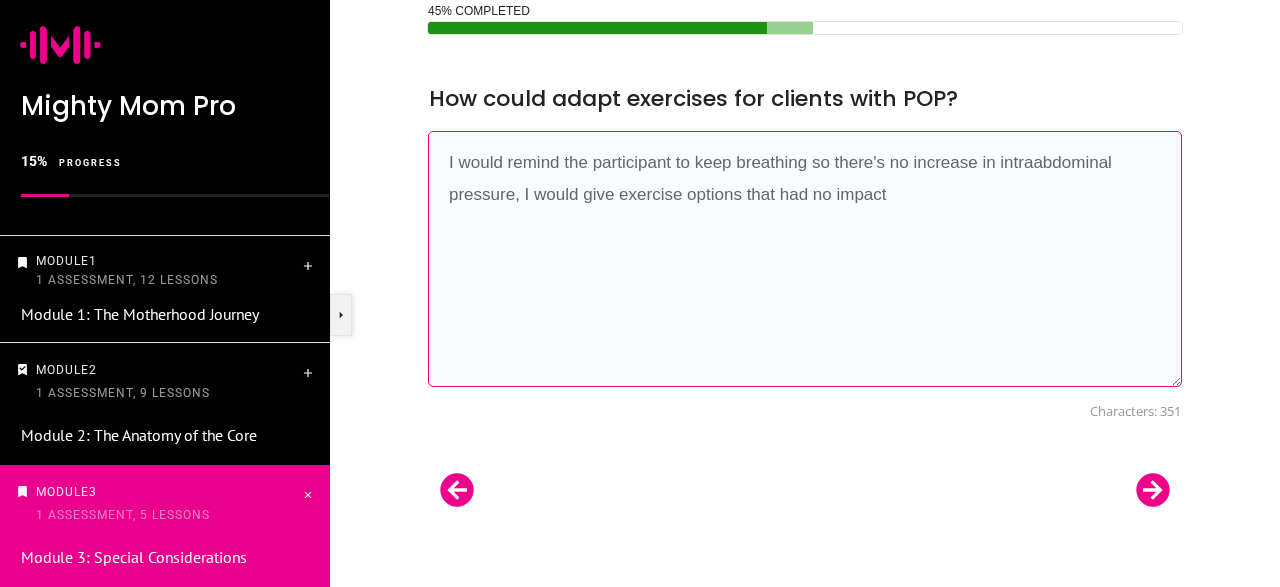drag, startPoint x: 829, startPoint y: 192, endPoint x: 781, endPoint y: 189, distance: 48.09366 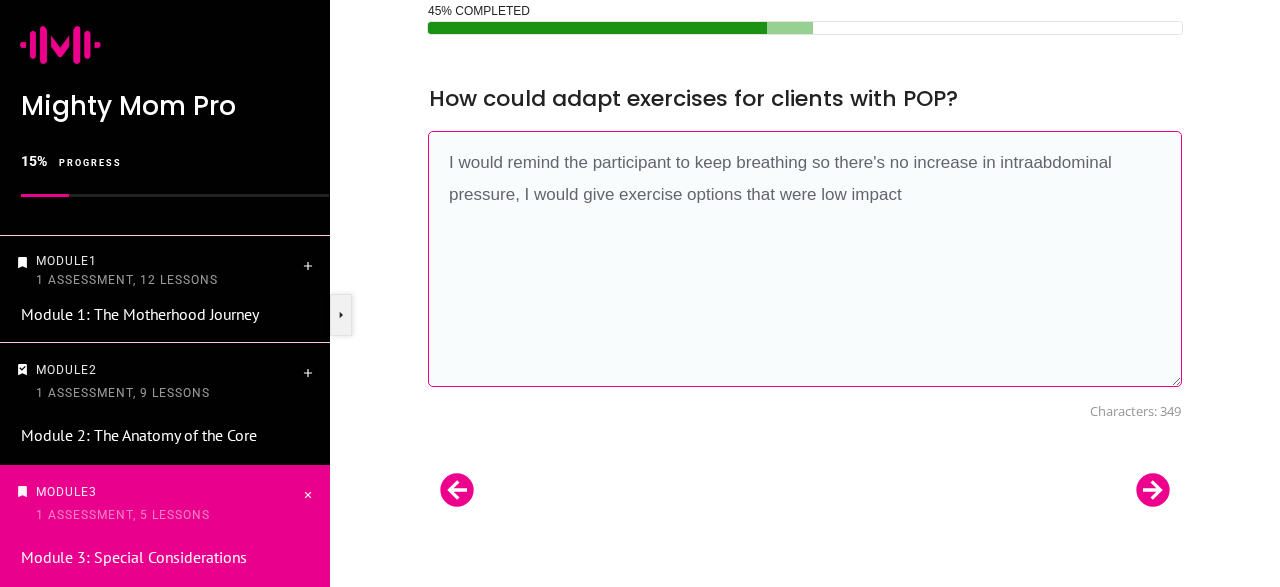 click on "I would remind the participant to keep breathing so there's no increase in intraabdominal pressure, I would give exercise options that were low impact" at bounding box center (805, 259) 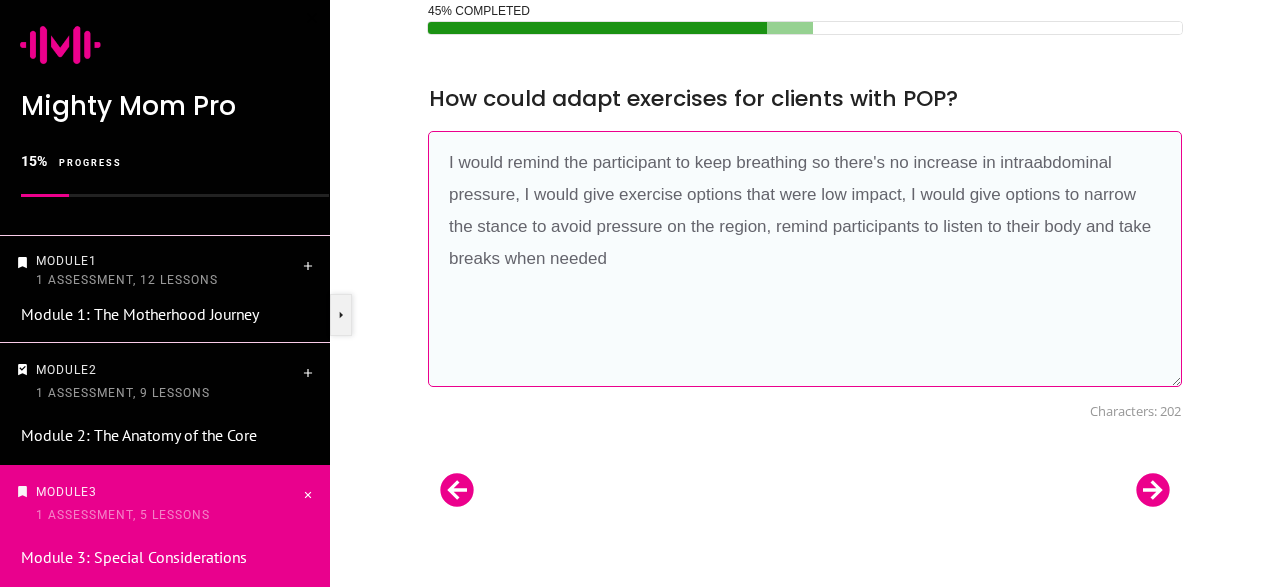 drag, startPoint x: 685, startPoint y: 273, endPoint x: 442, endPoint y: 167, distance: 265.1132 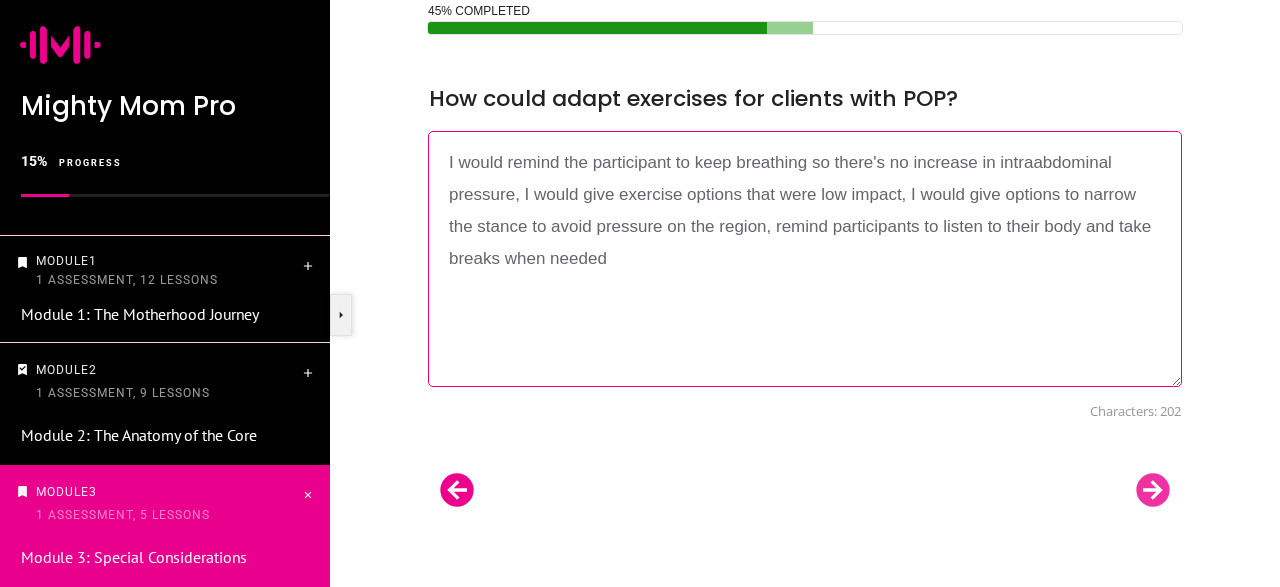 click at bounding box center (1153, 490) 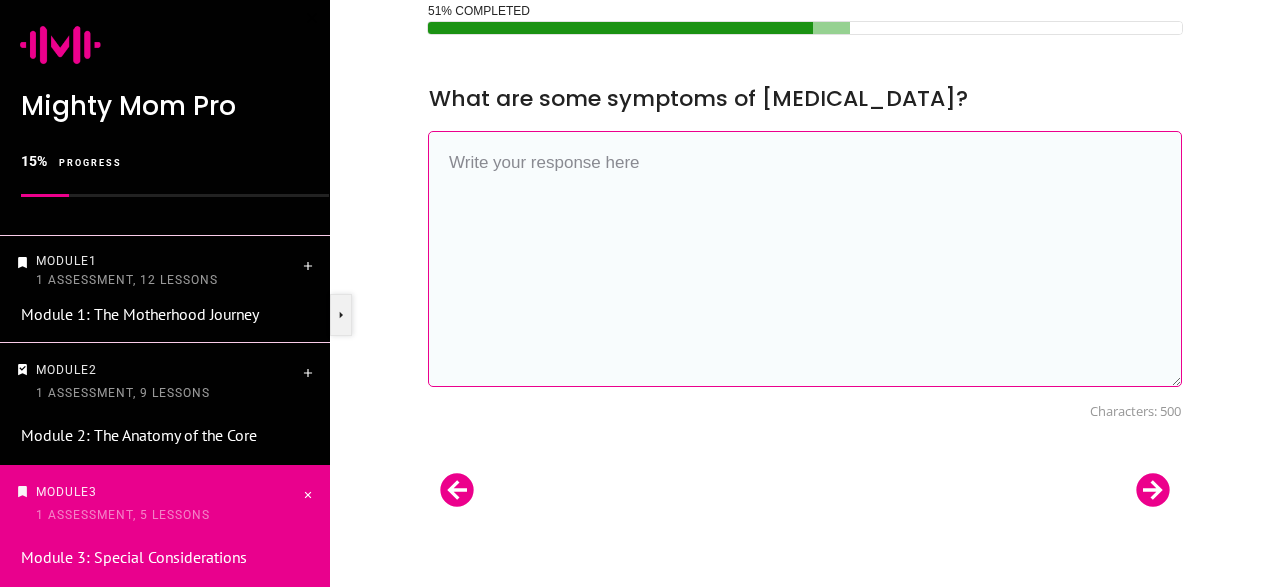 click at bounding box center (805, 259) 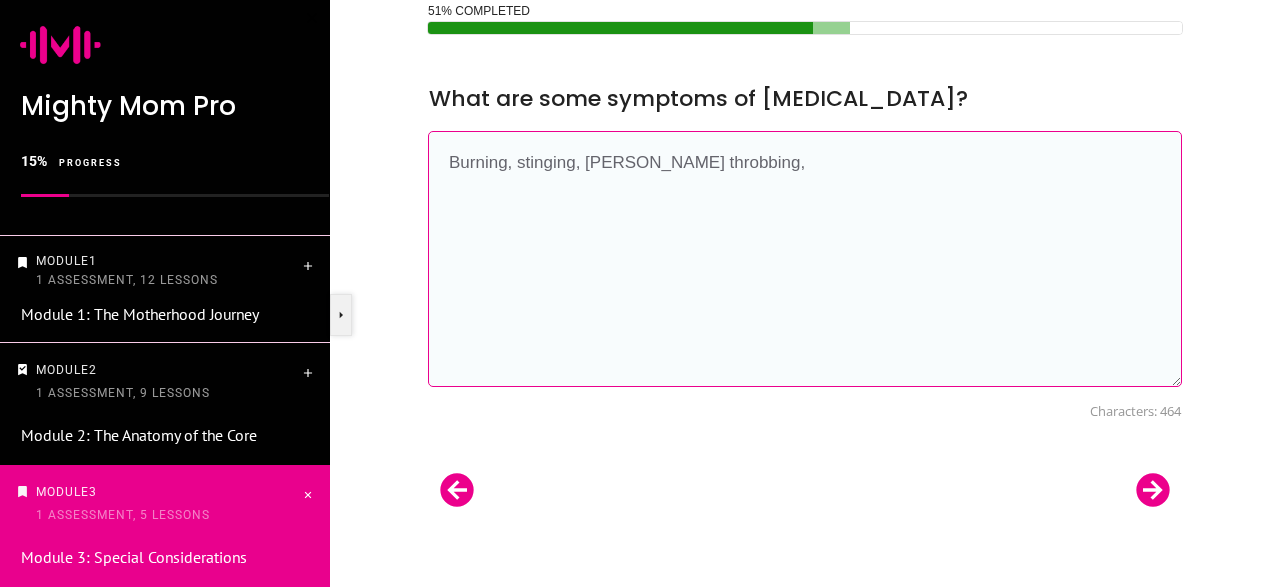 click on "Burning, stinging, Ching throbbing," at bounding box center (805, 259) 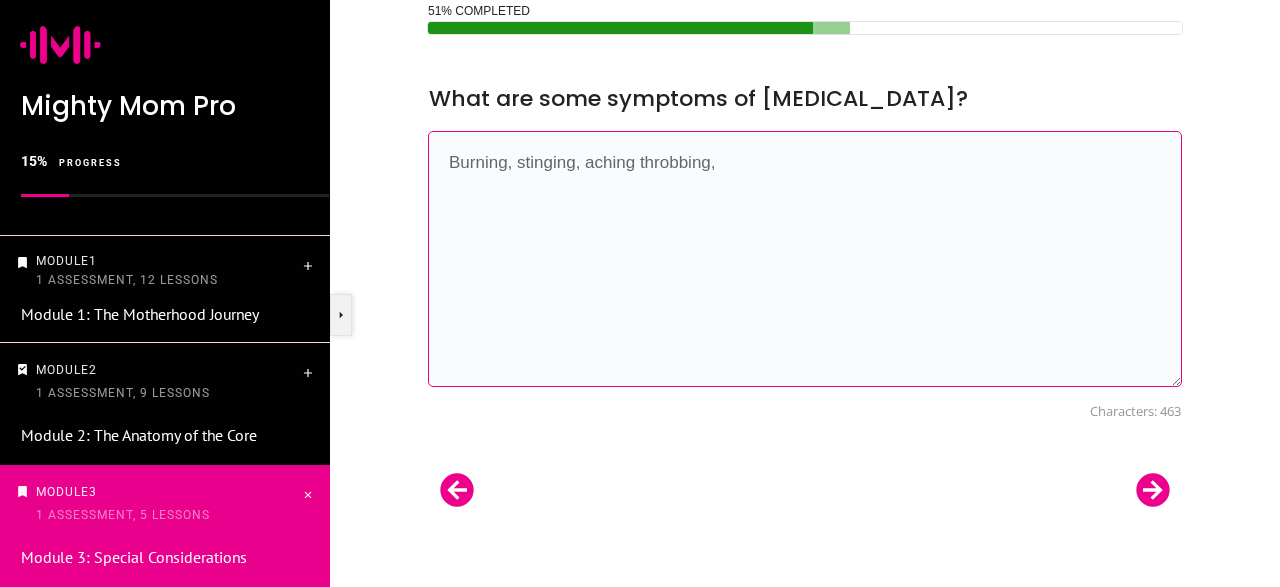 click on "Burning, stinging, aching throbbing," at bounding box center (805, 259) 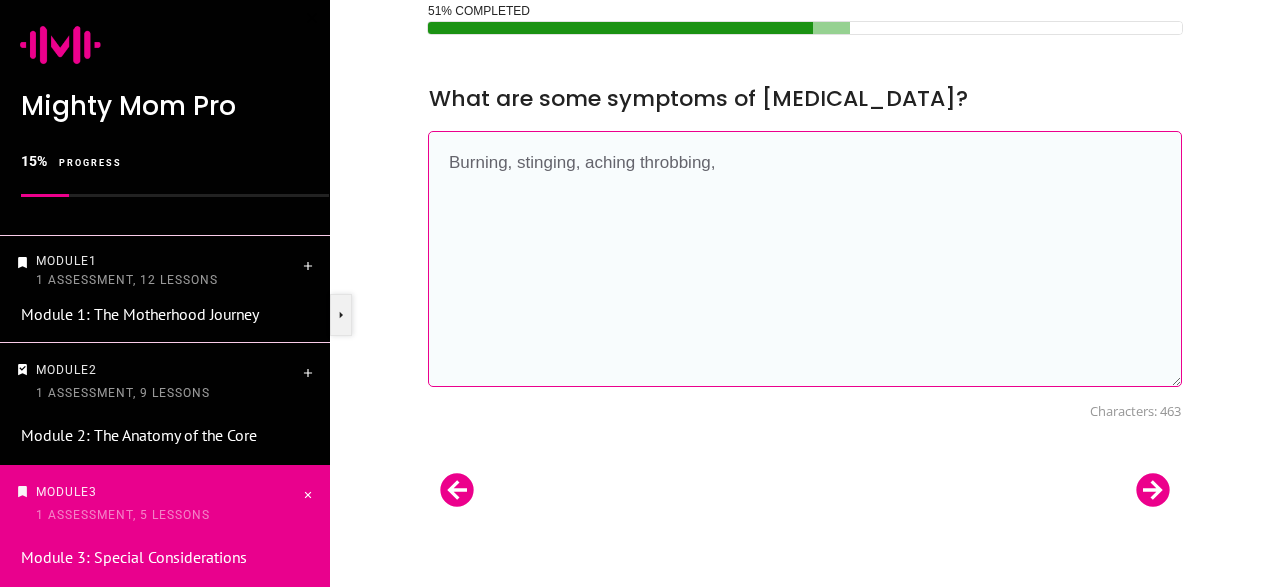 drag, startPoint x: 737, startPoint y: 155, endPoint x: 428, endPoint y: 151, distance: 309.02588 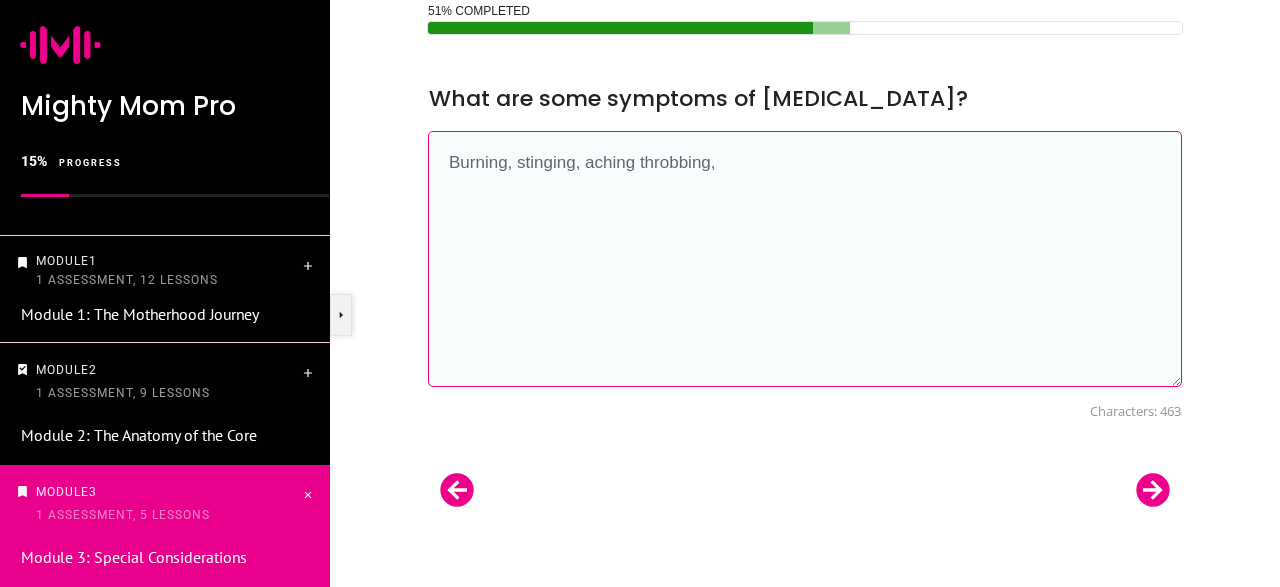 click on "Burning, stinging, aching throbbing," at bounding box center [805, 259] 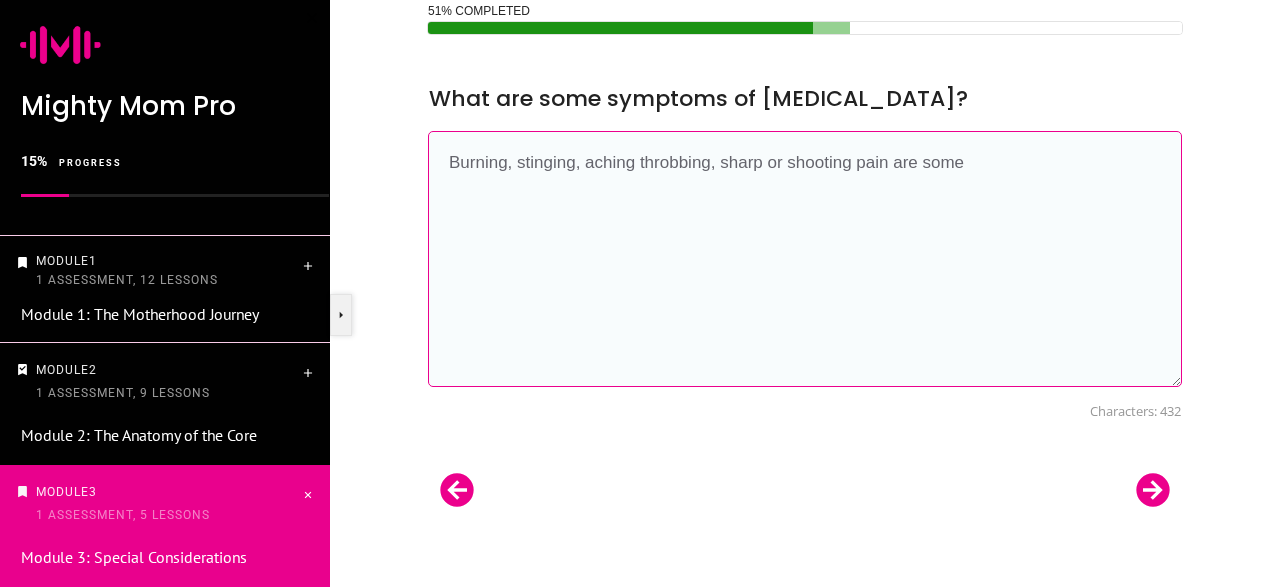 drag, startPoint x: 999, startPoint y: 168, endPoint x: 413, endPoint y: 141, distance: 586.6217 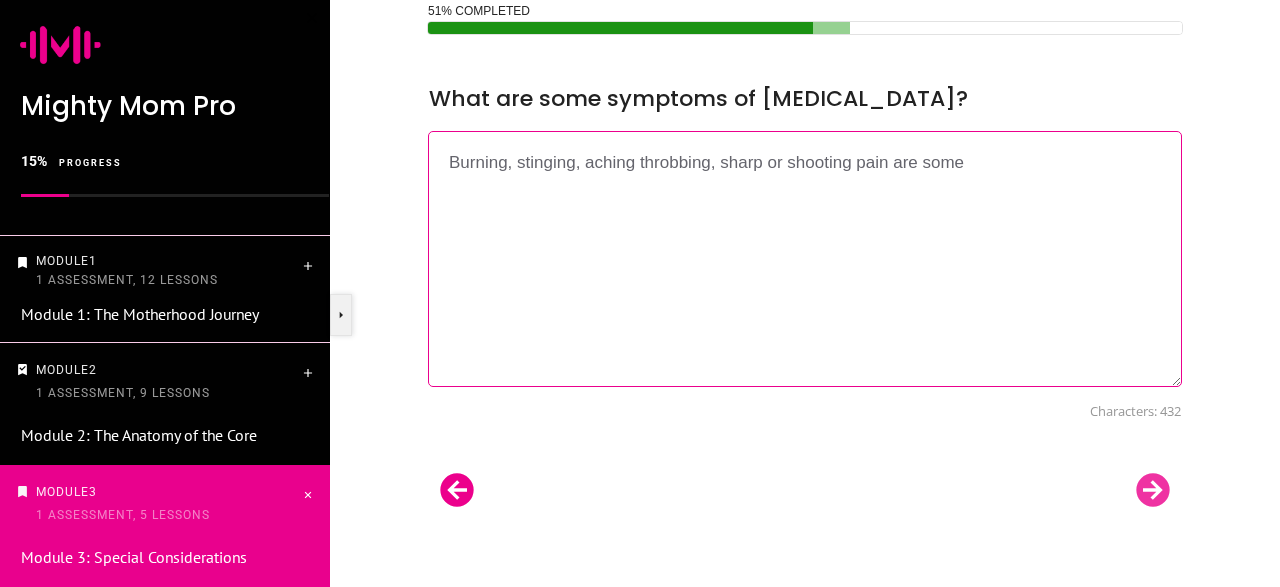 click at bounding box center (1153, 490) 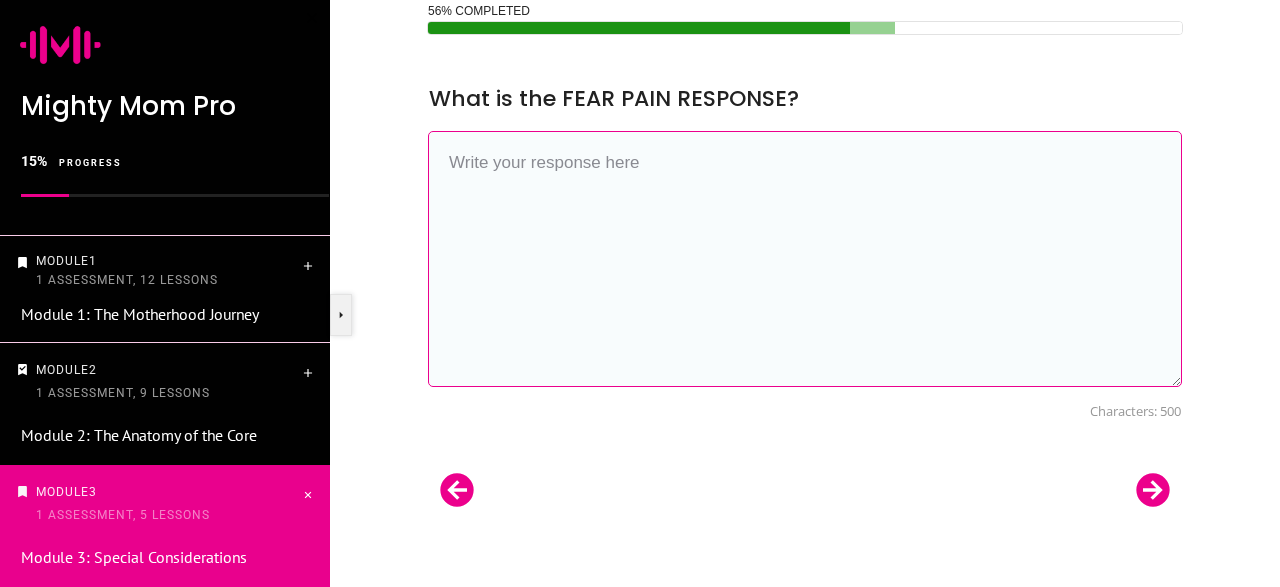 click at bounding box center [805, 259] 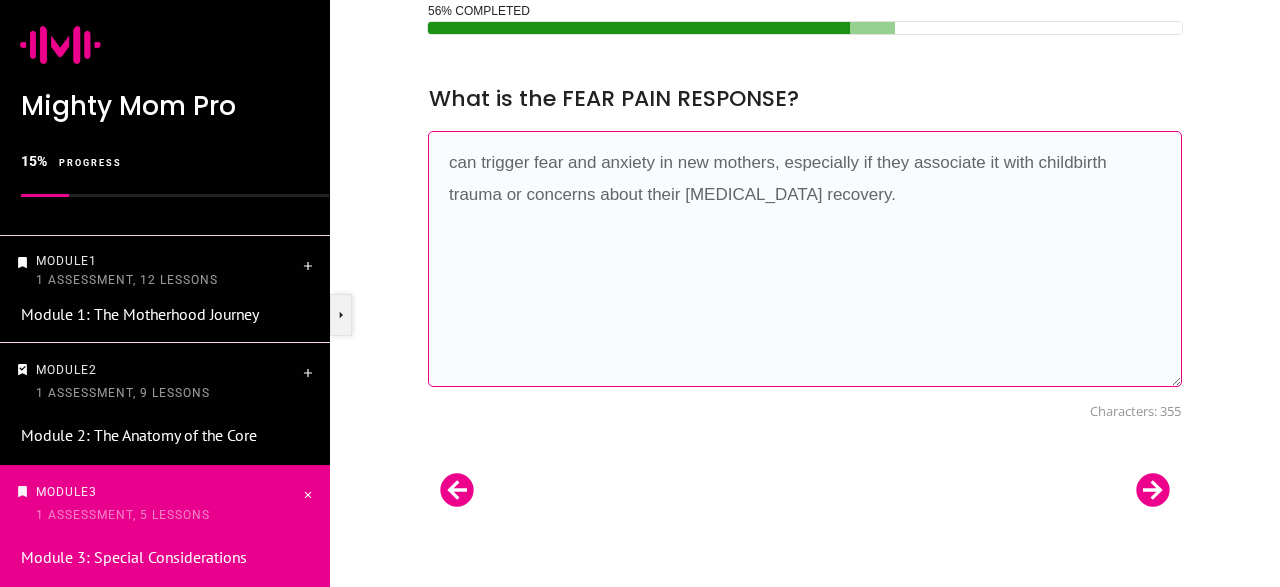 click on "can trigger fear and anxiety in new mothers, especially if they associate it with childbirth trauma or concerns about their postpartum recovery." at bounding box center (805, 259) 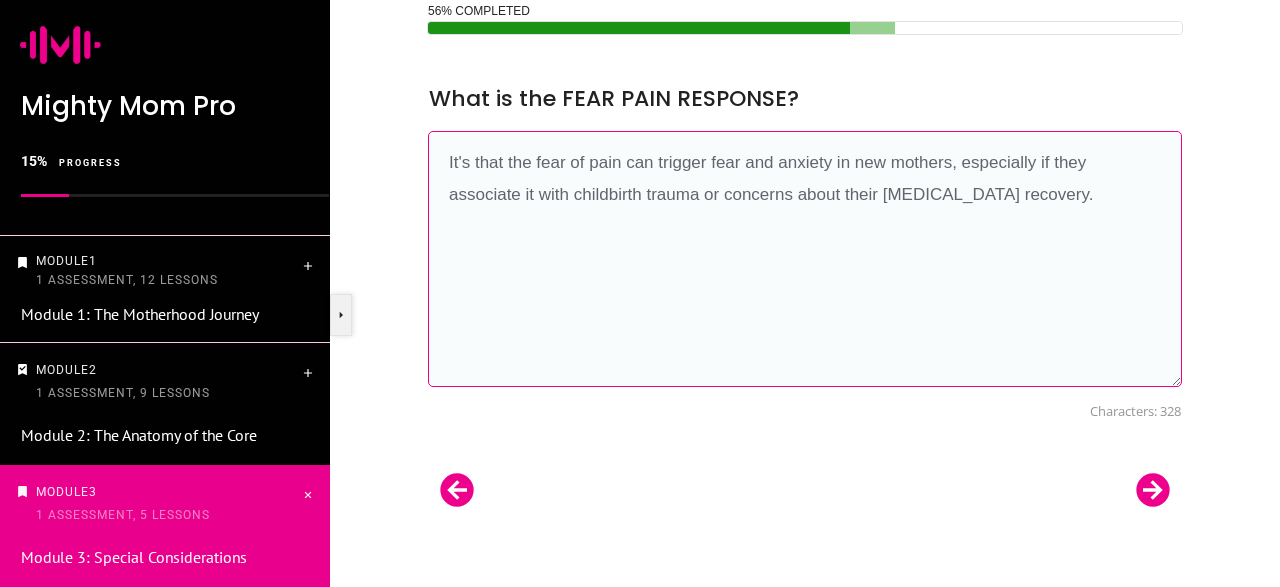 drag, startPoint x: 781, startPoint y: 163, endPoint x: 715, endPoint y: 164, distance: 66.007576 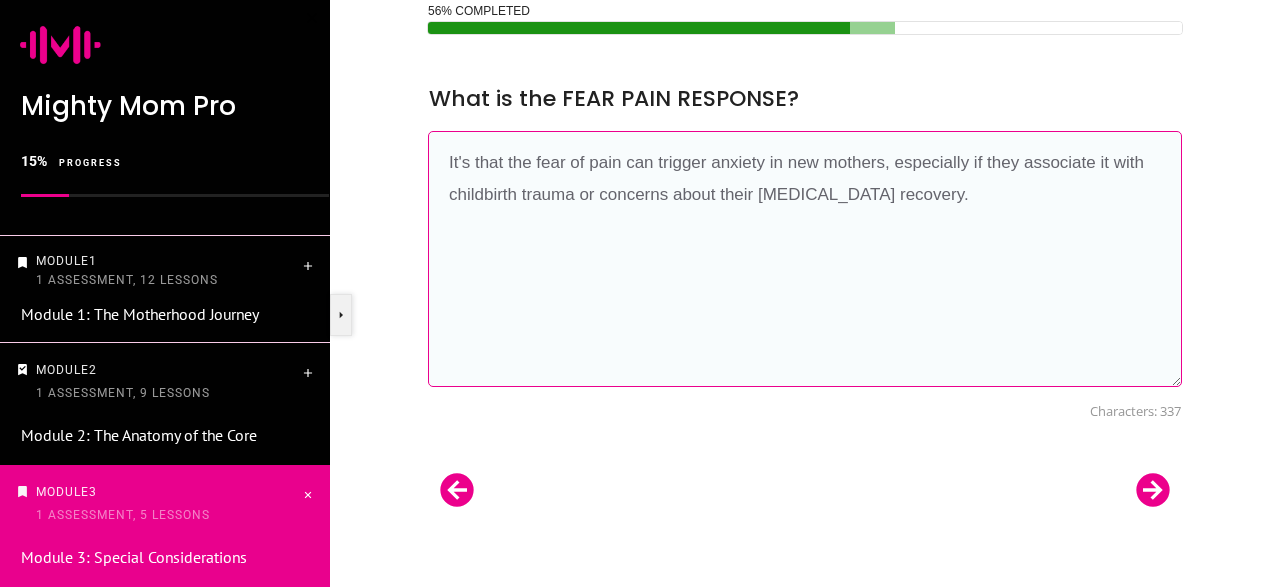drag, startPoint x: 889, startPoint y: 159, endPoint x: 773, endPoint y: 163, distance: 116.06895 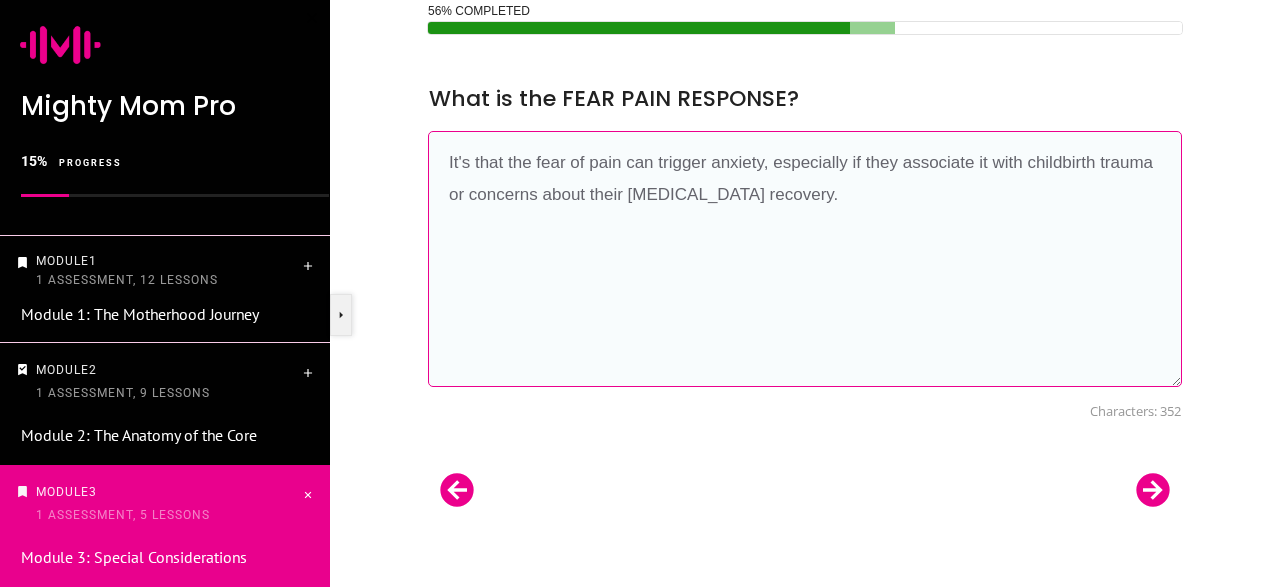 click on "It's that the fear of pain can trigger anxiety, especially if they associate it with childbirth trauma or concerns about their postpartum recovery." at bounding box center (805, 259) 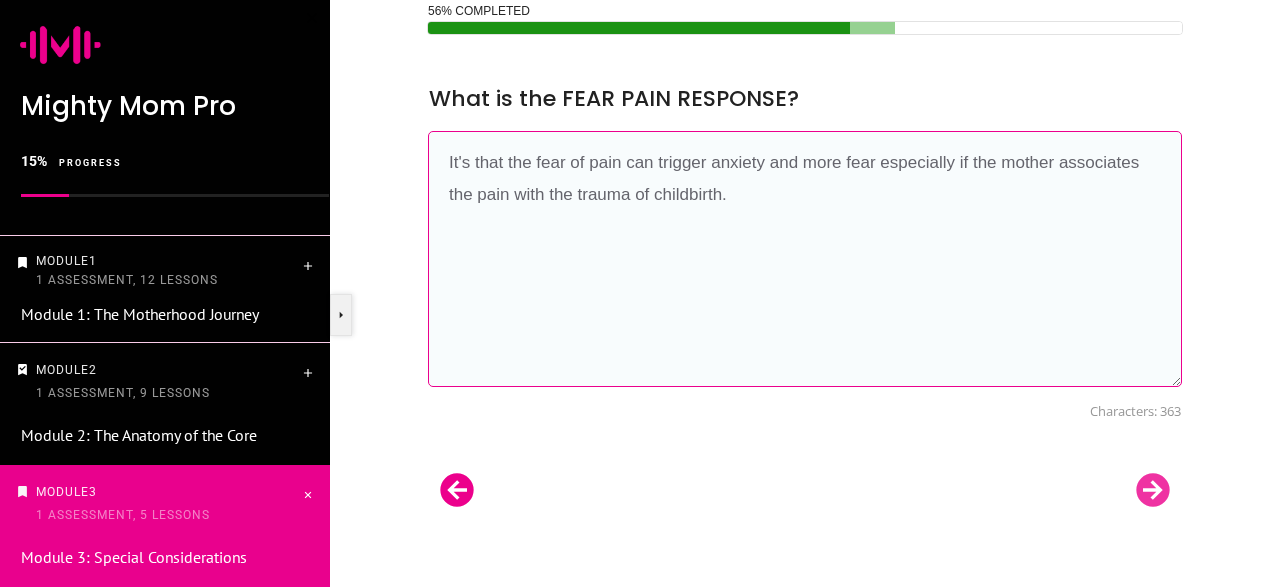 type on "It's that the fear of pain can trigger anxiety and more fear especially if the mother associates the pain with the trauma of childbirth." 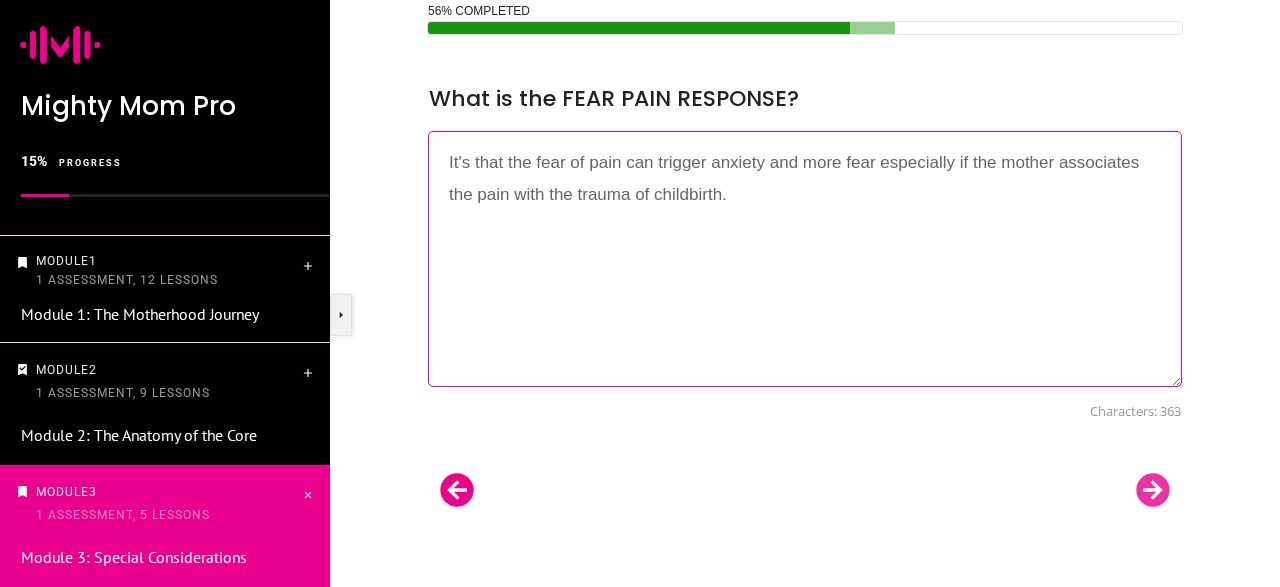 click at bounding box center (1153, 490) 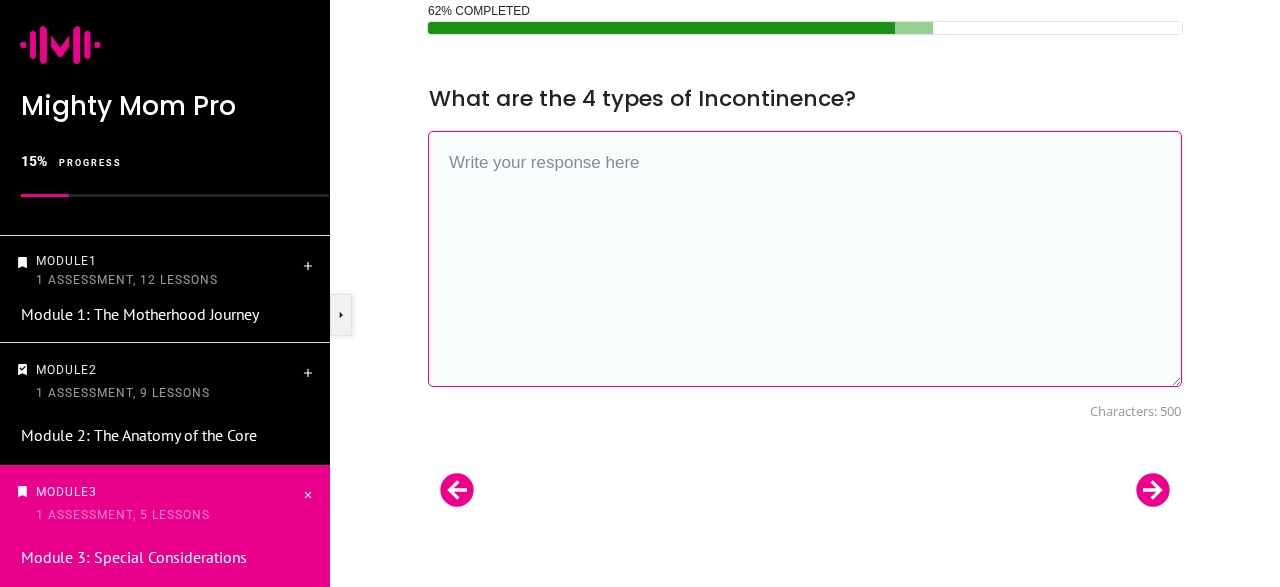 click at bounding box center (805, 259) 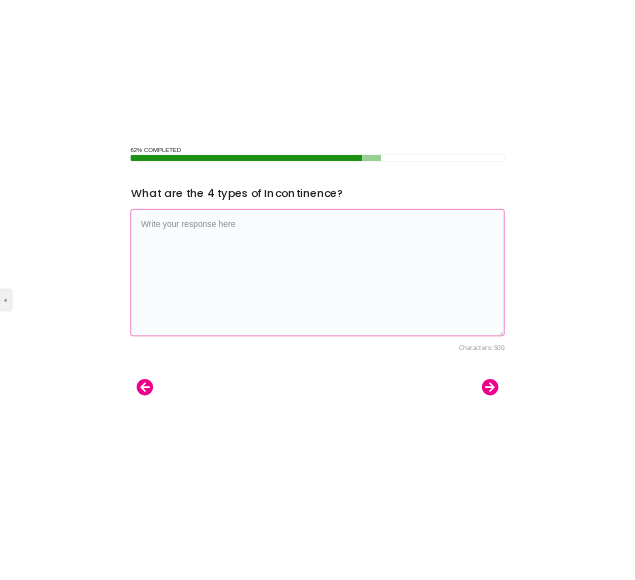 scroll, scrollTop: 868, scrollLeft: 0, axis: vertical 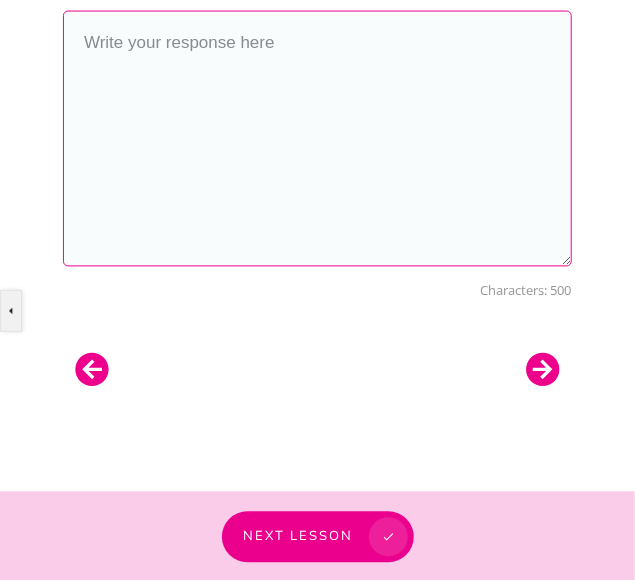click at bounding box center (317, 139) 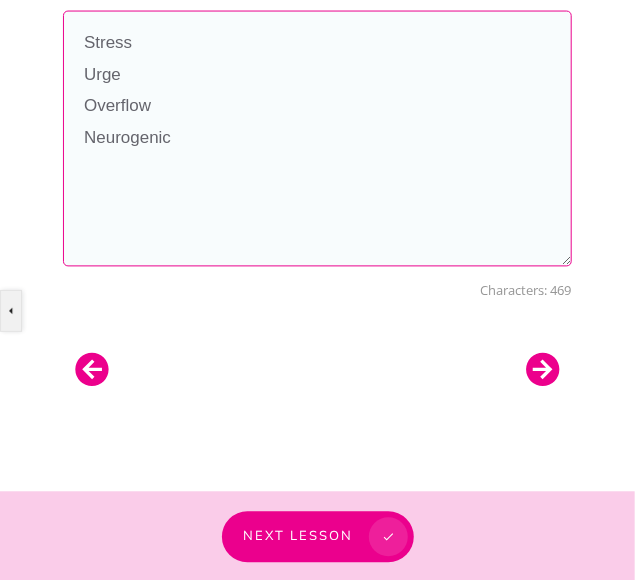 click on "Stress
Urge
Overflow
Neurogenic" at bounding box center [317, 139] 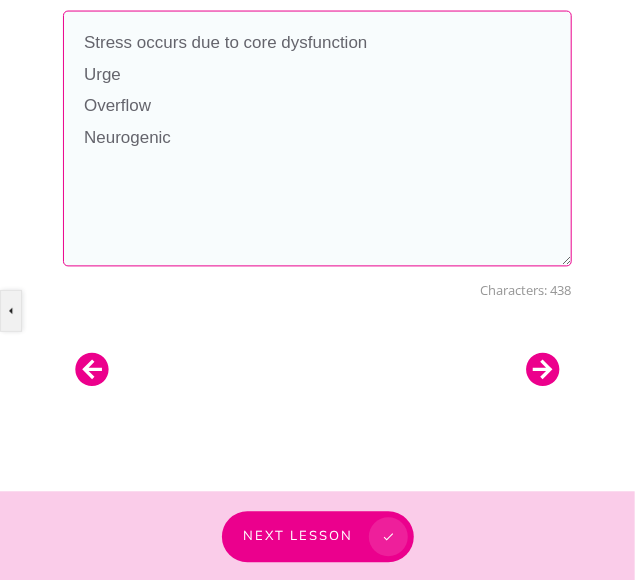 click on "Stress occurs due to core dysfunction
Urge
Overflow
Neurogenic" at bounding box center (317, 139) 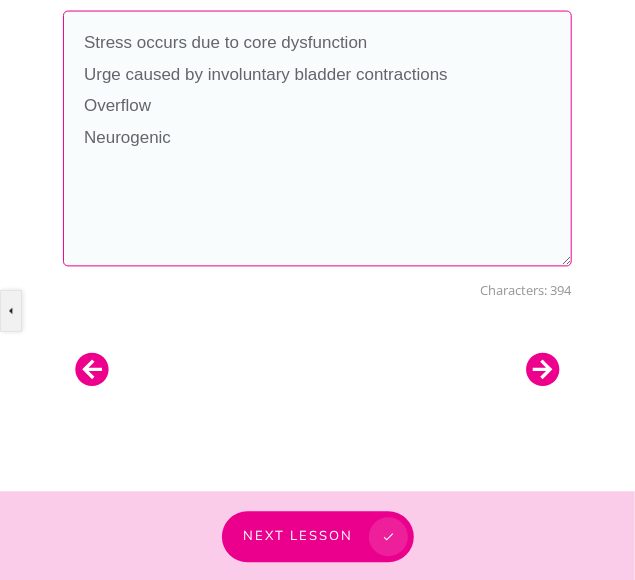 click on "Stress occurs due to core dysfunction
Urge caused by involuntary bladder contractions
Overflow
Neurogenic" at bounding box center [317, 139] 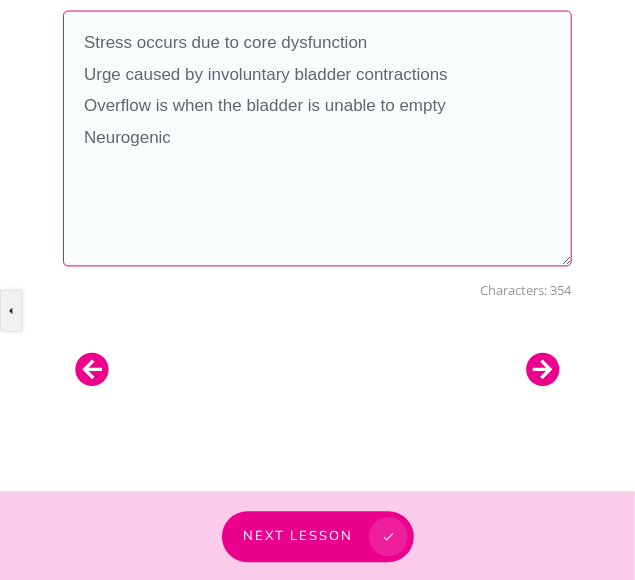 click on "Stress occurs due to core dysfunction
Urge caused by involuntary bladder contractions
Overflow is when the bladder is unable to empty
Neurogenic" at bounding box center [317, 139] 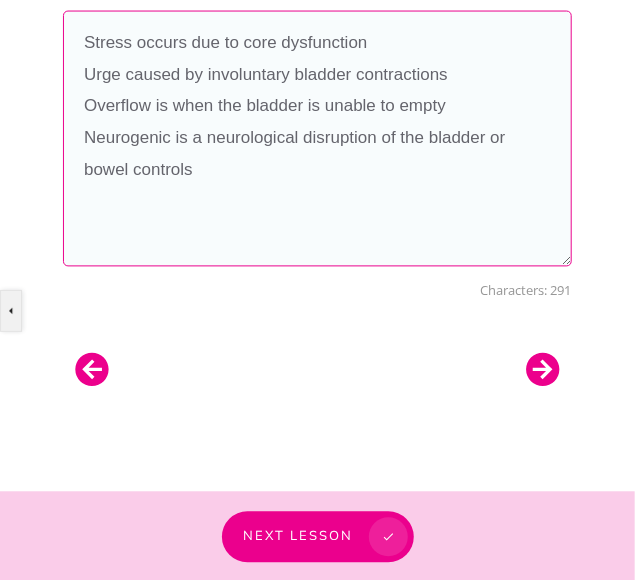 drag, startPoint x: 235, startPoint y: 166, endPoint x: 67, endPoint y: 10, distance: 229.25967 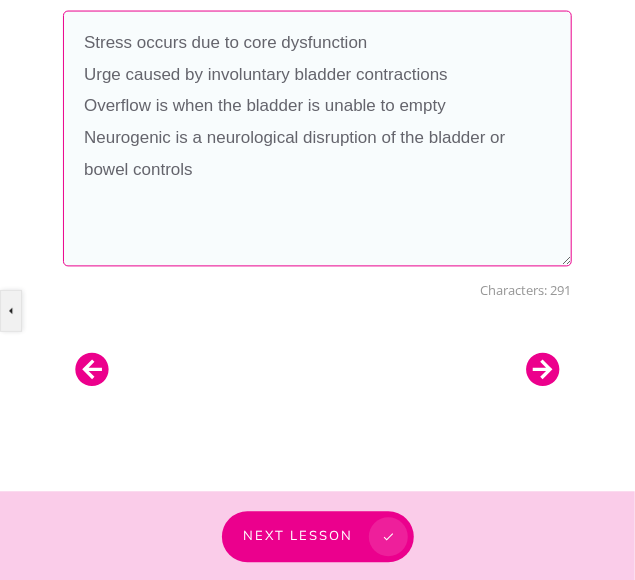 click on "Stress occurs due to core dysfunction
Urge caused by involuntary bladder contractions
Overflow is when the bladder is unable to empty
Neurogenic is a neurological disruption of the bladder or bowel controls" at bounding box center [317, 139] 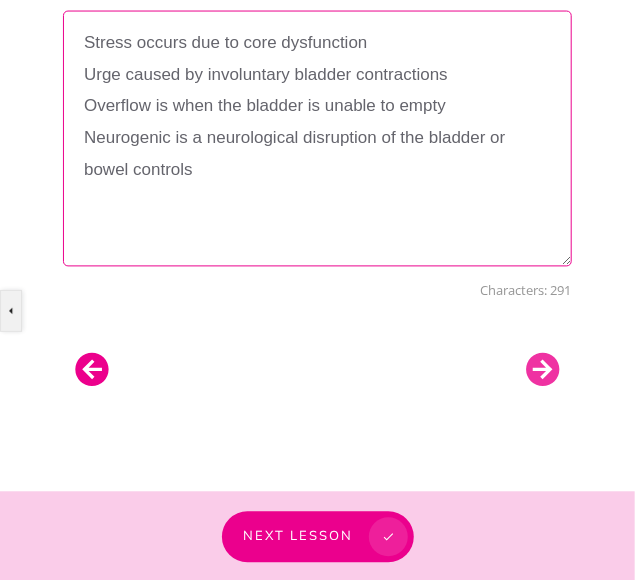click at bounding box center [543, 370] 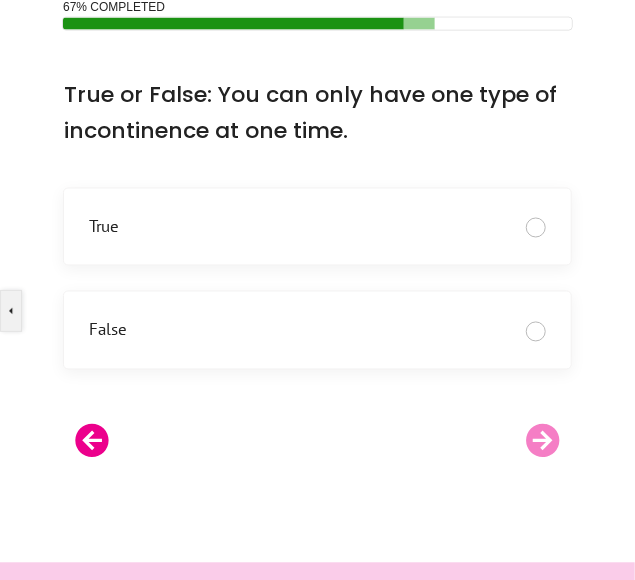 scroll, scrollTop: 748, scrollLeft: 0, axis: vertical 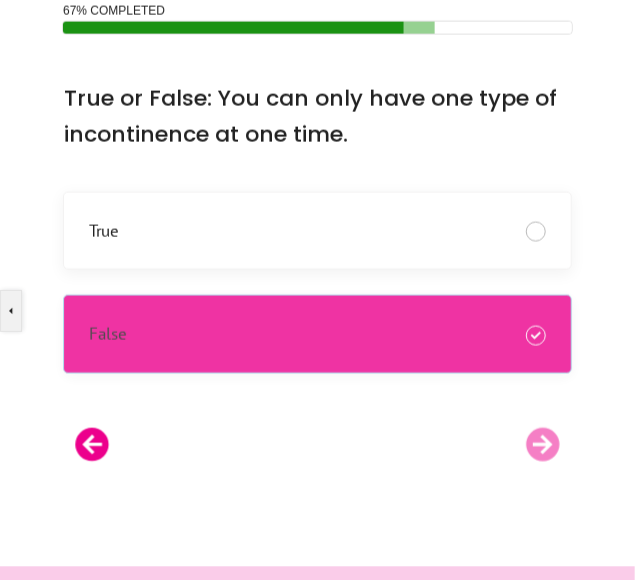 click on "False" at bounding box center (317, 334) 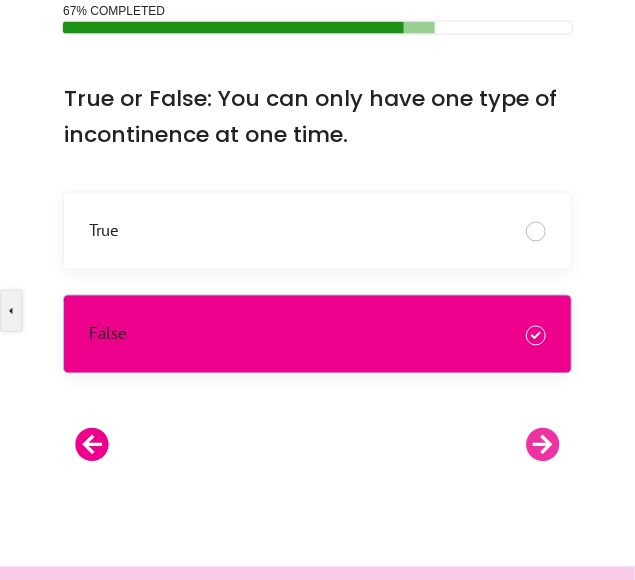 click at bounding box center [543, 445] 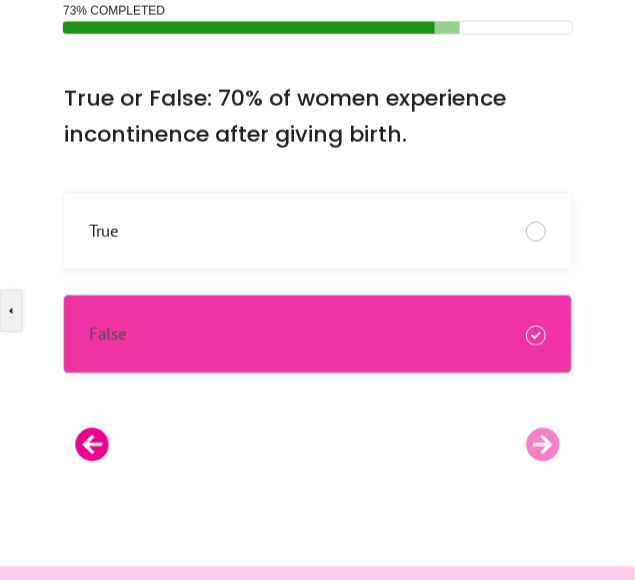 click on "False" at bounding box center [317, 334] 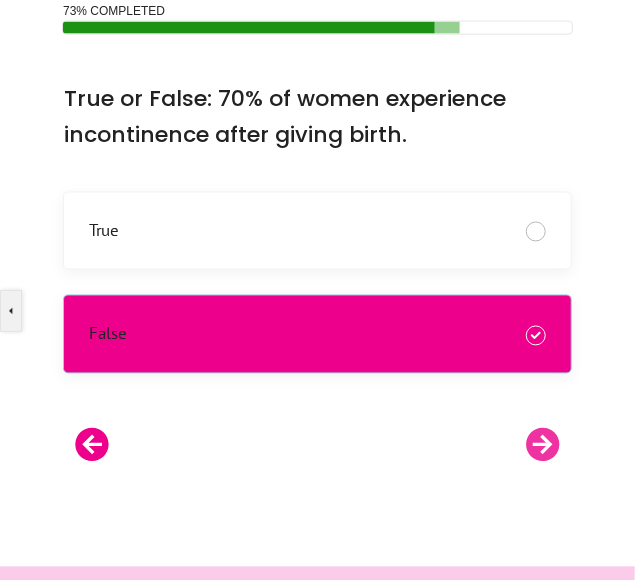click at bounding box center (543, 445) 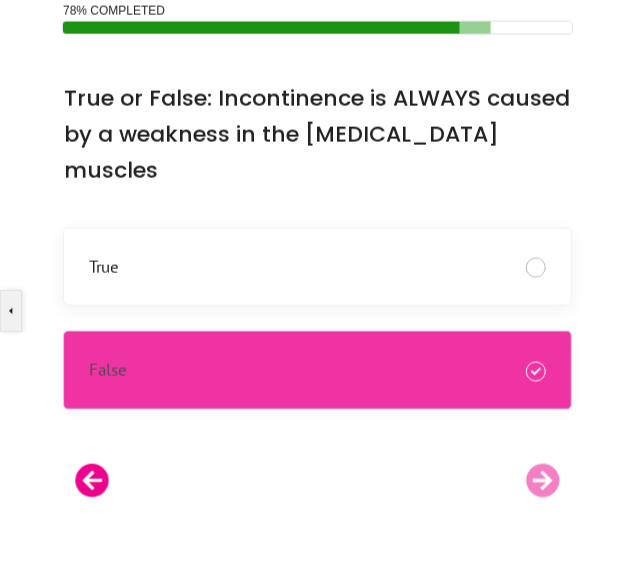 click on "False" at bounding box center [317, 370] 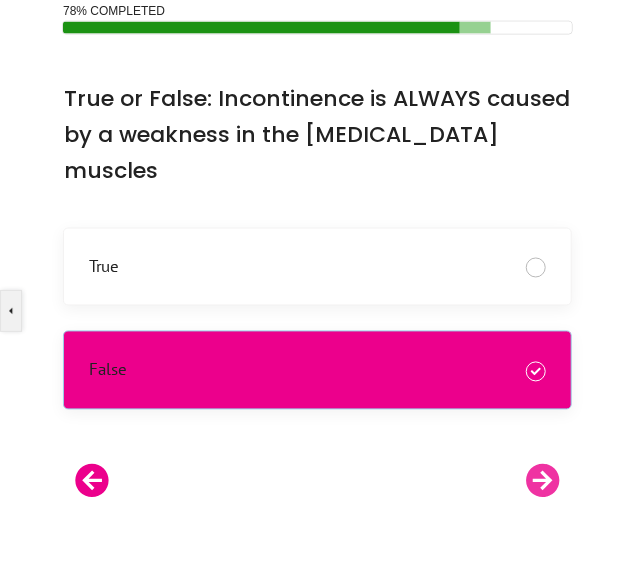 click at bounding box center (543, 481) 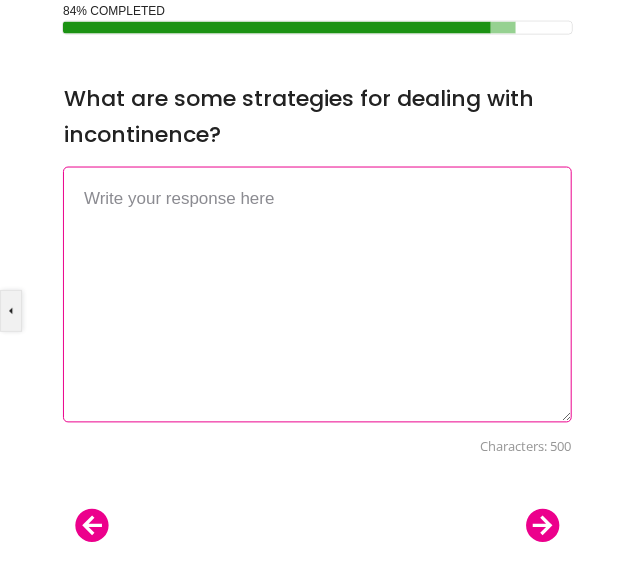 click at bounding box center (317, 295) 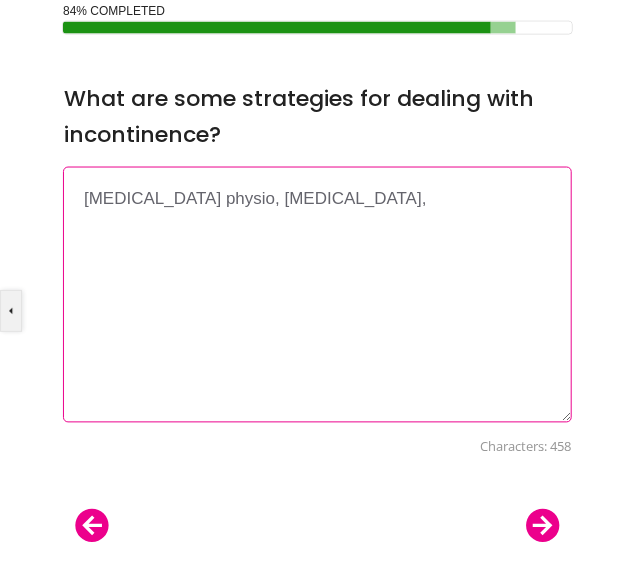 click on "Pelvic floor physio, breathing exercises," at bounding box center [317, 295] 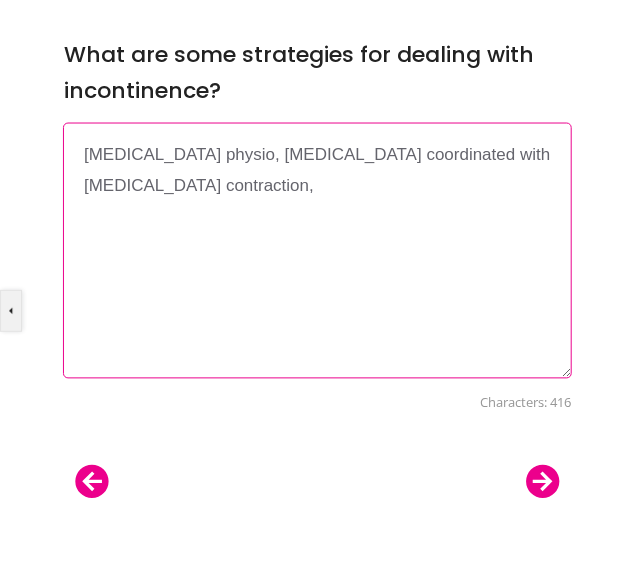 scroll, scrollTop: 794, scrollLeft: 0, axis: vertical 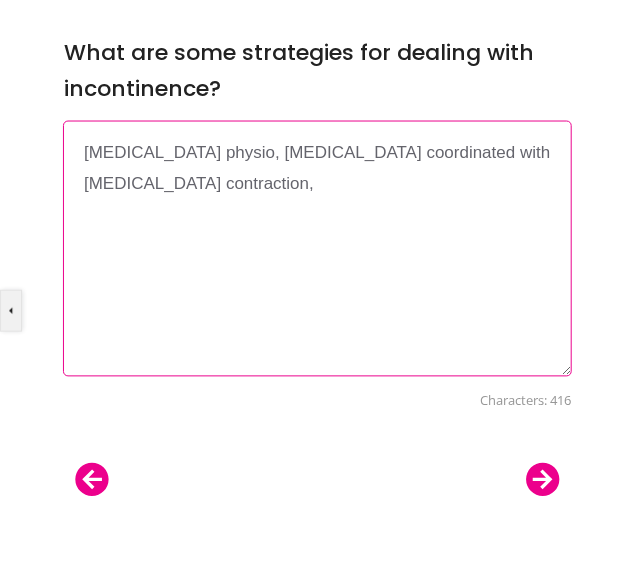 click on "Pelvic floor physio, breathing exercises coordinated with pelvic floor contraction," at bounding box center (317, 249) 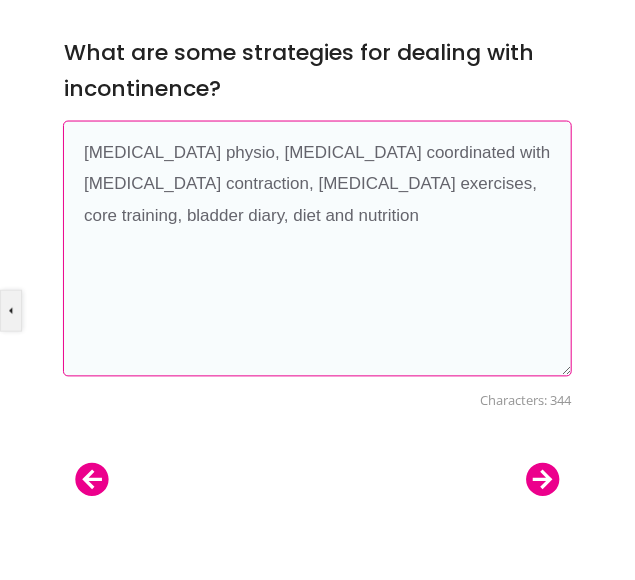drag, startPoint x: 347, startPoint y: 234, endPoint x: 70, endPoint y: 130, distance: 295.88004 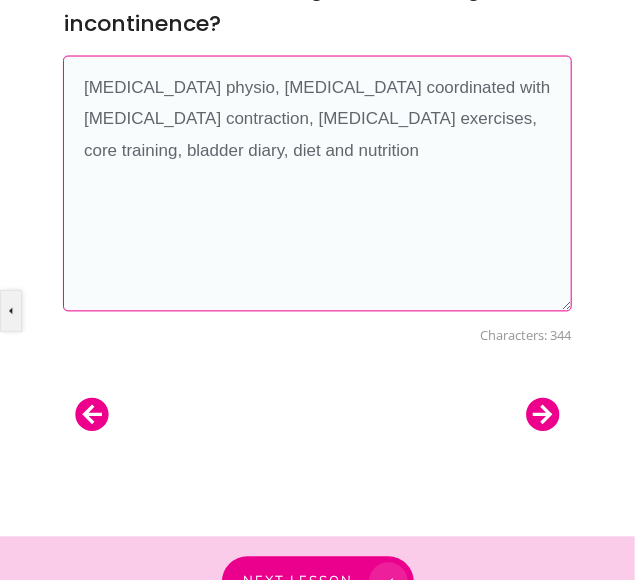 scroll, scrollTop: 861, scrollLeft: 0, axis: vertical 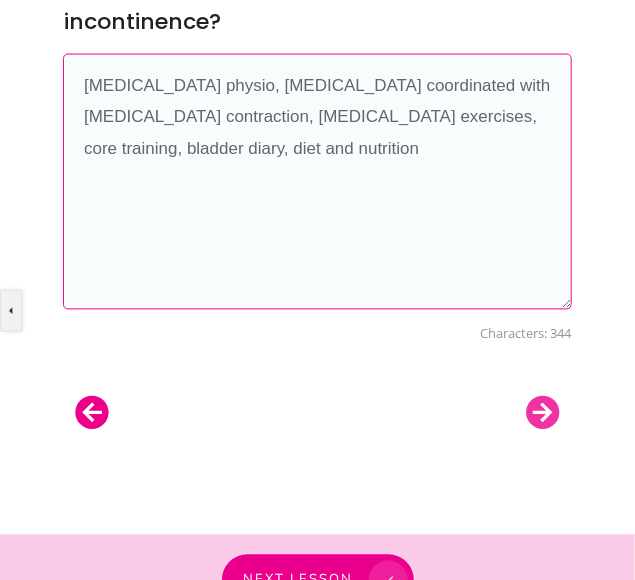 type on "Pelvic floor physio, breathing exercises coordinated with pelvic floor contraction, pelvic floor exercises, core training, bladder diary, diet and nutrition" 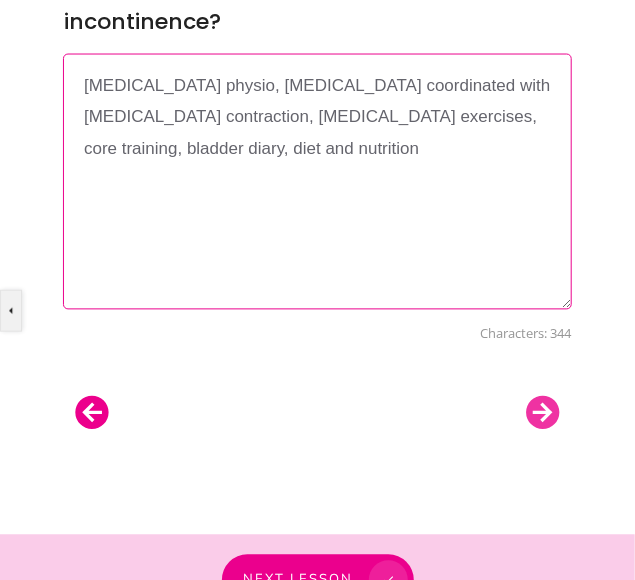 click at bounding box center [543, 413] 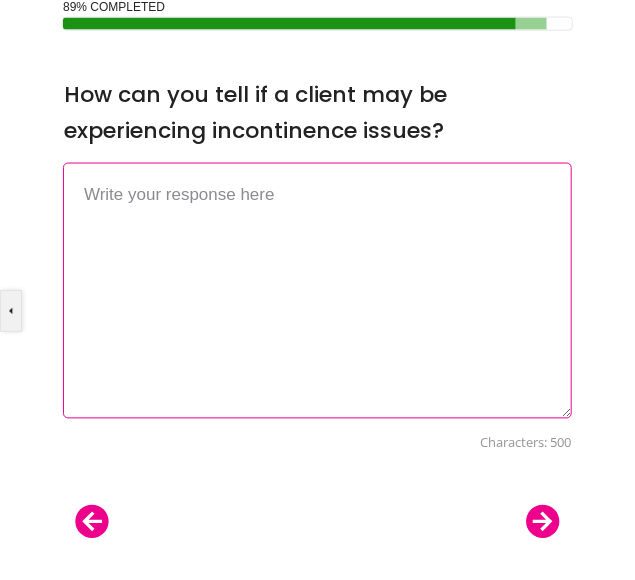 scroll, scrollTop: 748, scrollLeft: 0, axis: vertical 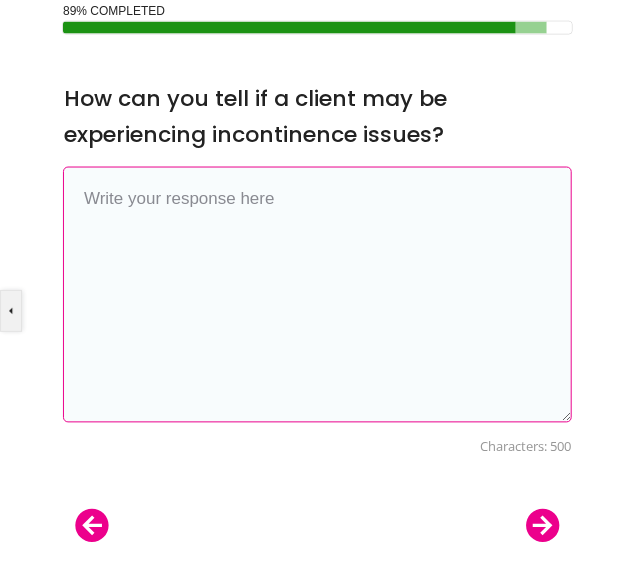 click at bounding box center (317, 295) 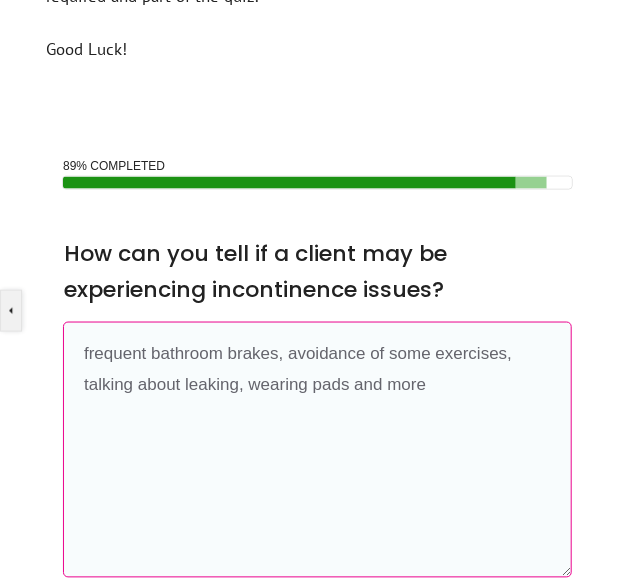 scroll, scrollTop: 904, scrollLeft: 0, axis: vertical 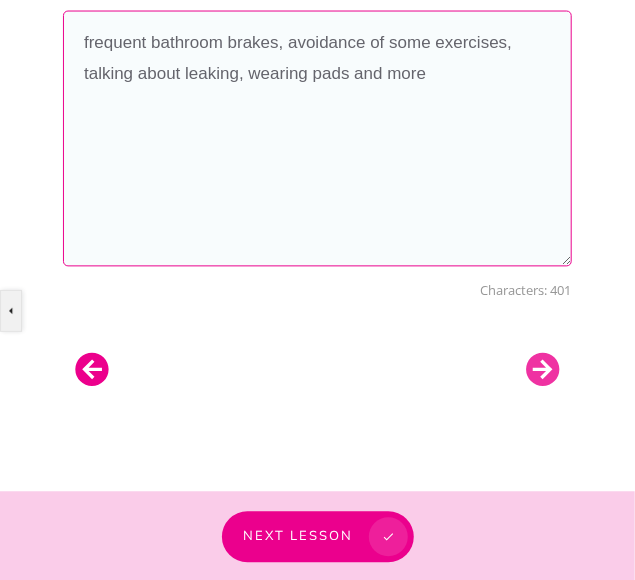 type on "frequent bathroom brakes, avoidance of some exercises, talking about leaking, wearing pads and more" 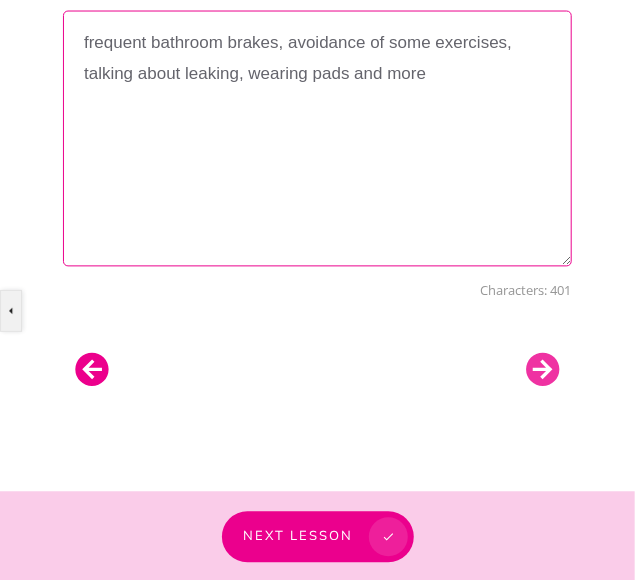 click at bounding box center [543, 370] 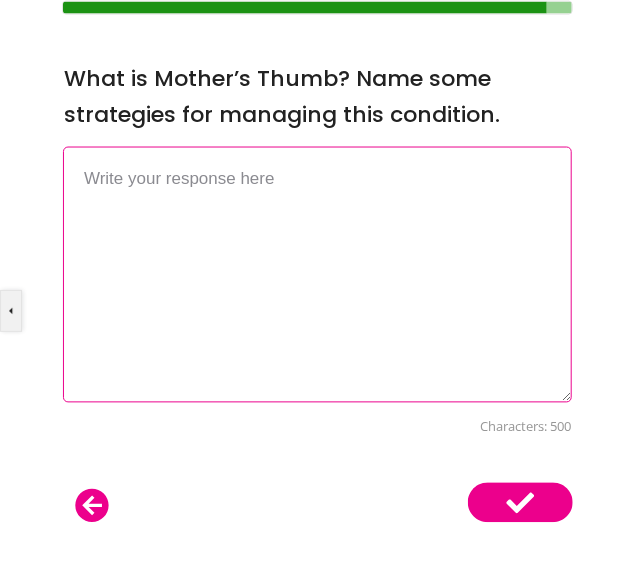 scroll, scrollTop: 748, scrollLeft: 0, axis: vertical 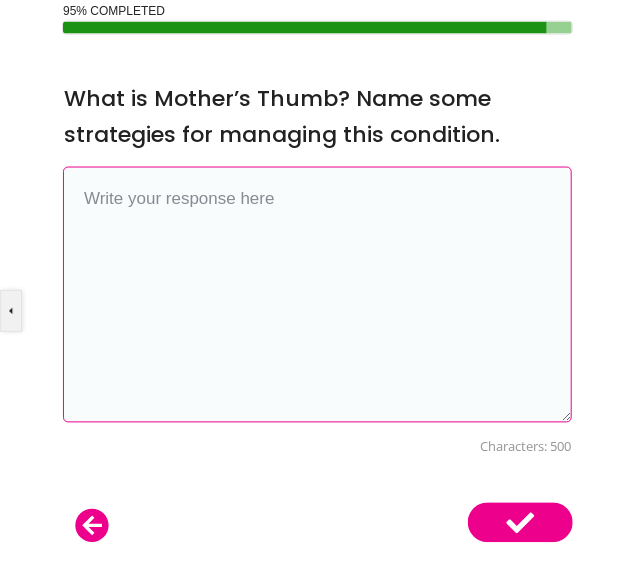click at bounding box center (317, 295) 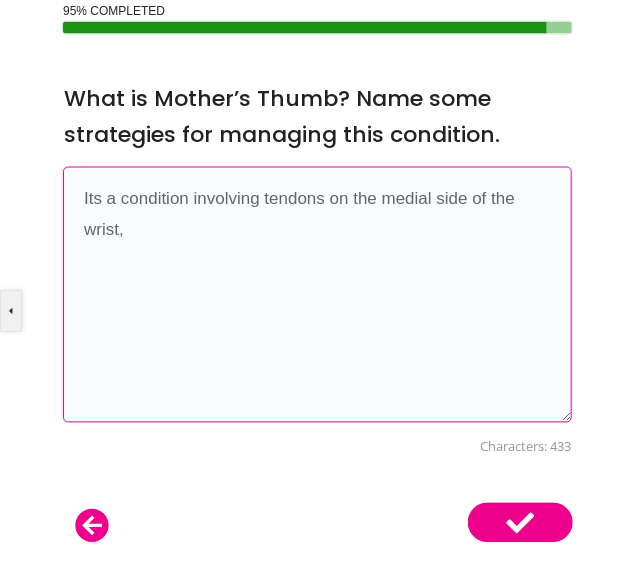 click on "Its a condition involving tendons on the medial side of the wrist," at bounding box center (317, 295) 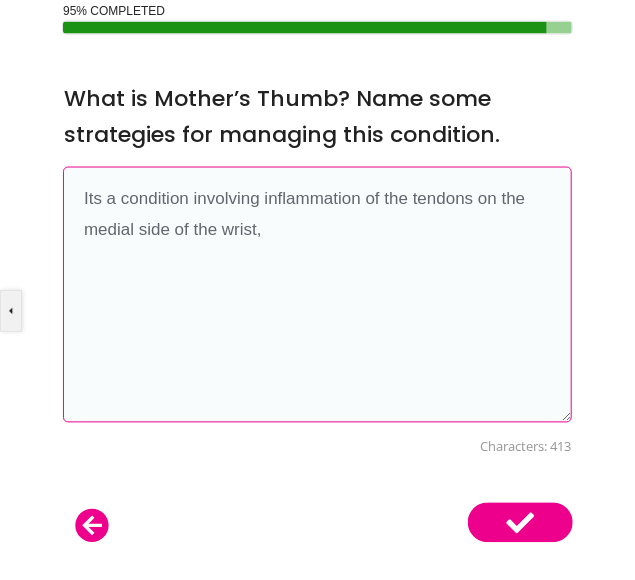 click on "Its a condition involving inflammation of the tendons on the medial side of the wrist," at bounding box center [317, 295] 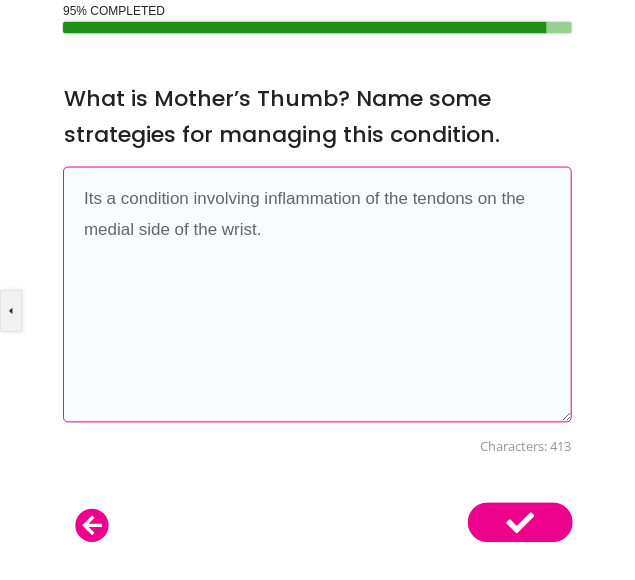 click on "Its a condition involving inflammation of the tendons on the medial side of the wrist." at bounding box center (317, 295) 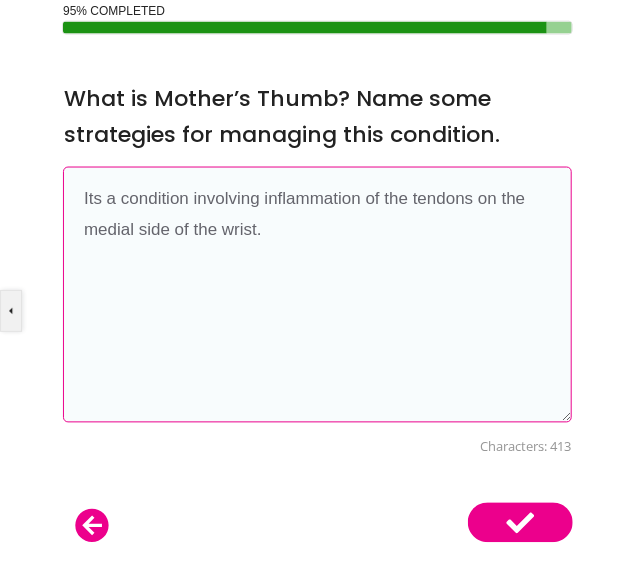 click on "Its a condition involving inflammation of the tendons on the medial side of the wrist." at bounding box center [317, 295] 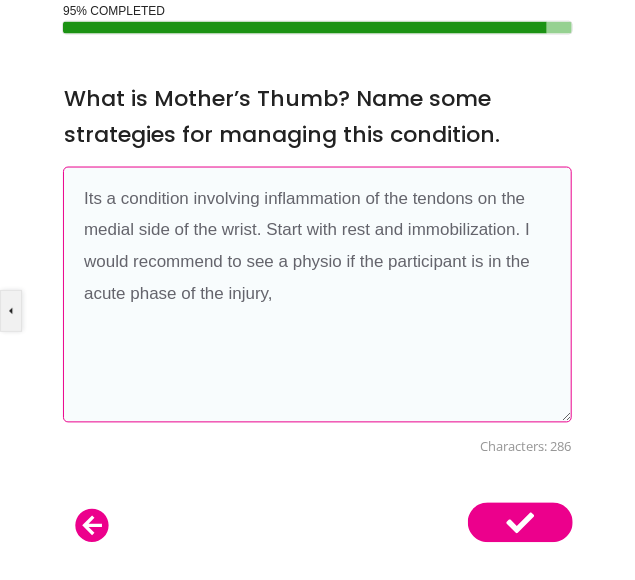 click on "Its a condition involving inflammation of the tendons on the medial side of the wrist. Start with rest and immobilization. I would recommend to see a physio if the participant is in the acute phase of the injury," at bounding box center (317, 295) 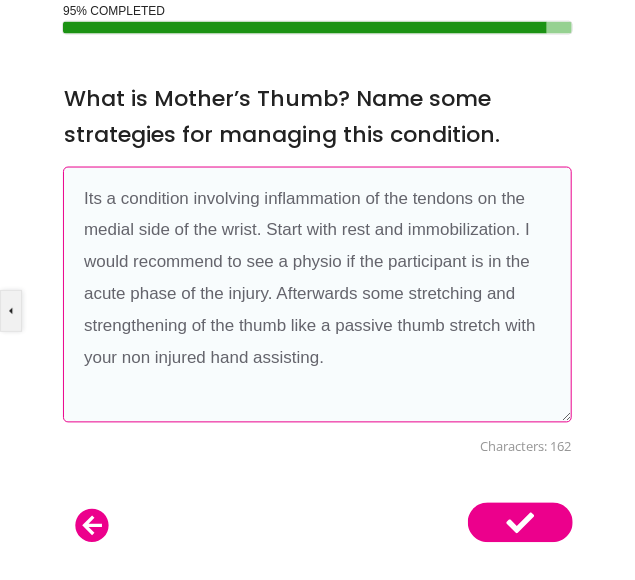 drag, startPoint x: 332, startPoint y: 374, endPoint x: 83, endPoint y: 171, distance: 321.26312 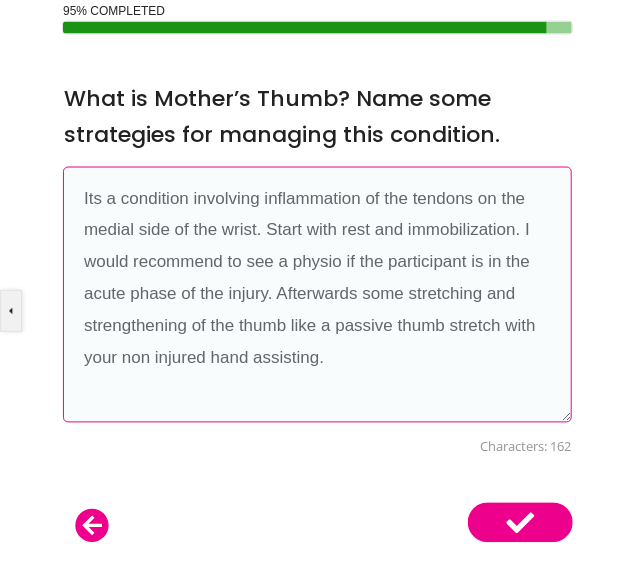 click on "Its a condition involving inflammation of the tendons on the medial side of the wrist. Start with rest and immobilization. I would recommend to see a physio if the participant is in the acute phase of the injury. Afterwards some stretching and strengthening of the thumb like a passive thumb stretch with your non injured hand assisting." at bounding box center (317, 295) 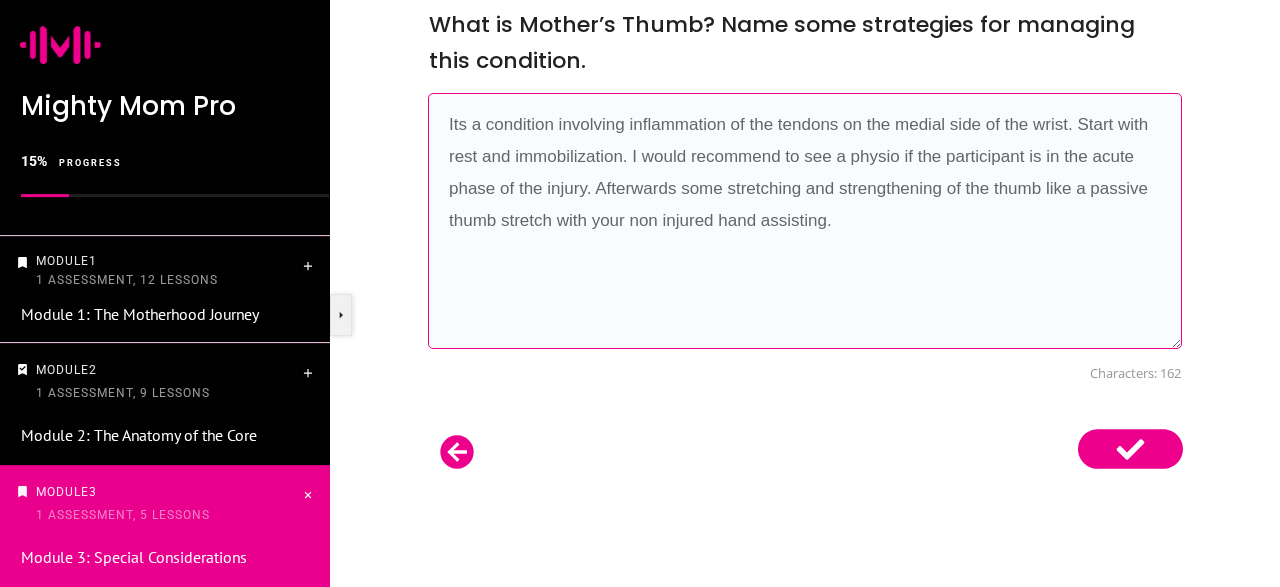 scroll, scrollTop: 1070, scrollLeft: 0, axis: vertical 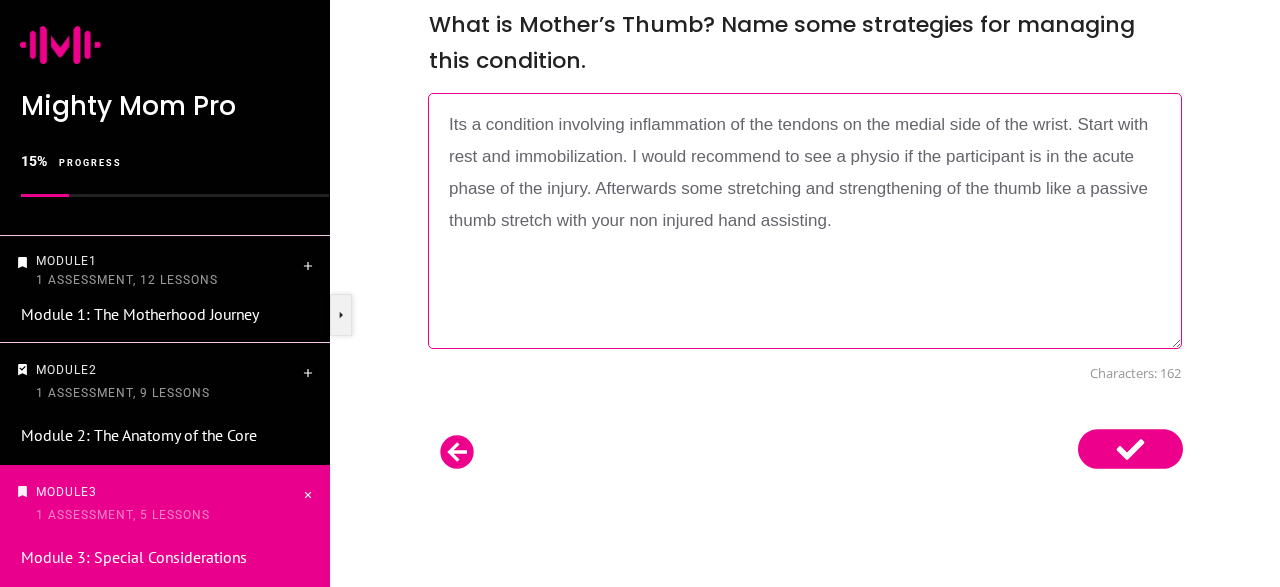 click 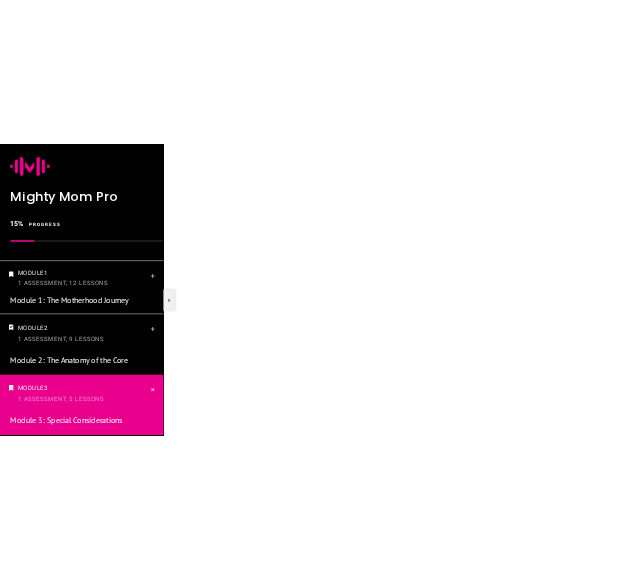 scroll, scrollTop: 923, scrollLeft: 0, axis: vertical 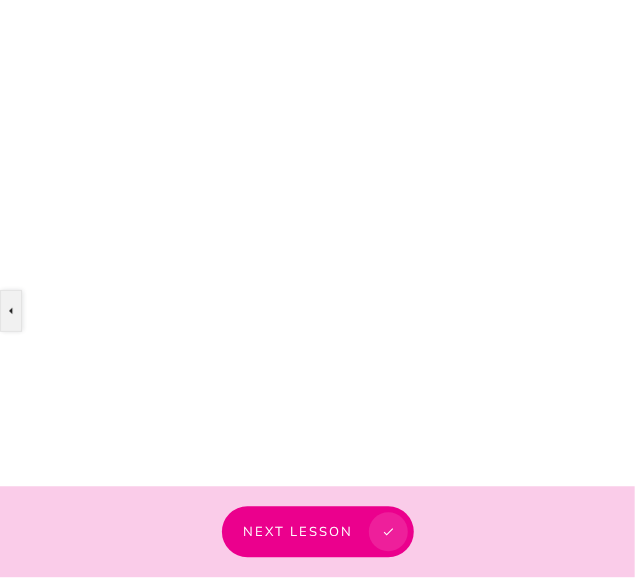 click on "Congratulations! You have successfully submited your assignment! You can wait for your result or you can resubmit another version.  Good Luck!
Resubmit assignment
View submission history
Your latest results Module 3 Quiz Not Graded
Retry" at bounding box center (317, 113) 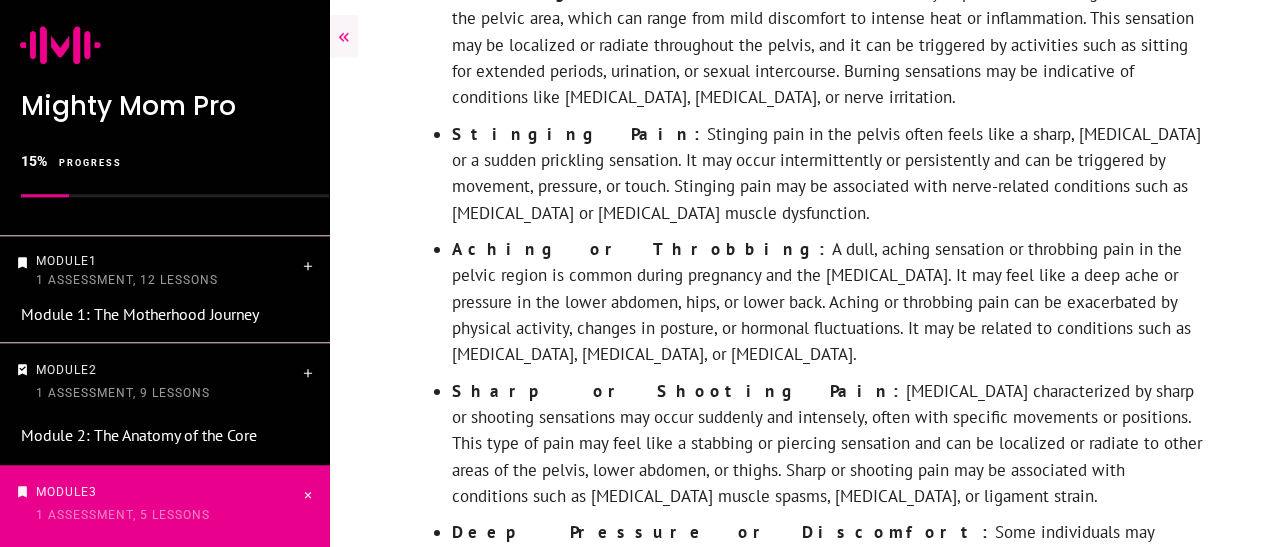 scroll, scrollTop: 1329, scrollLeft: 0, axis: vertical 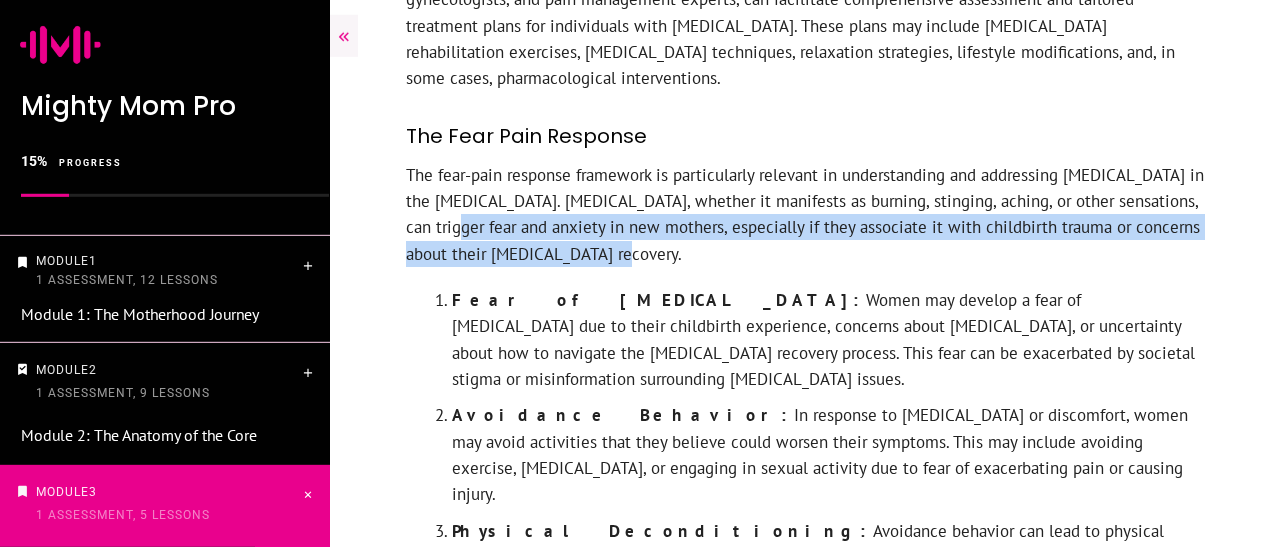 drag, startPoint x: 455, startPoint y: 145, endPoint x: 653, endPoint y: 157, distance: 198.3633 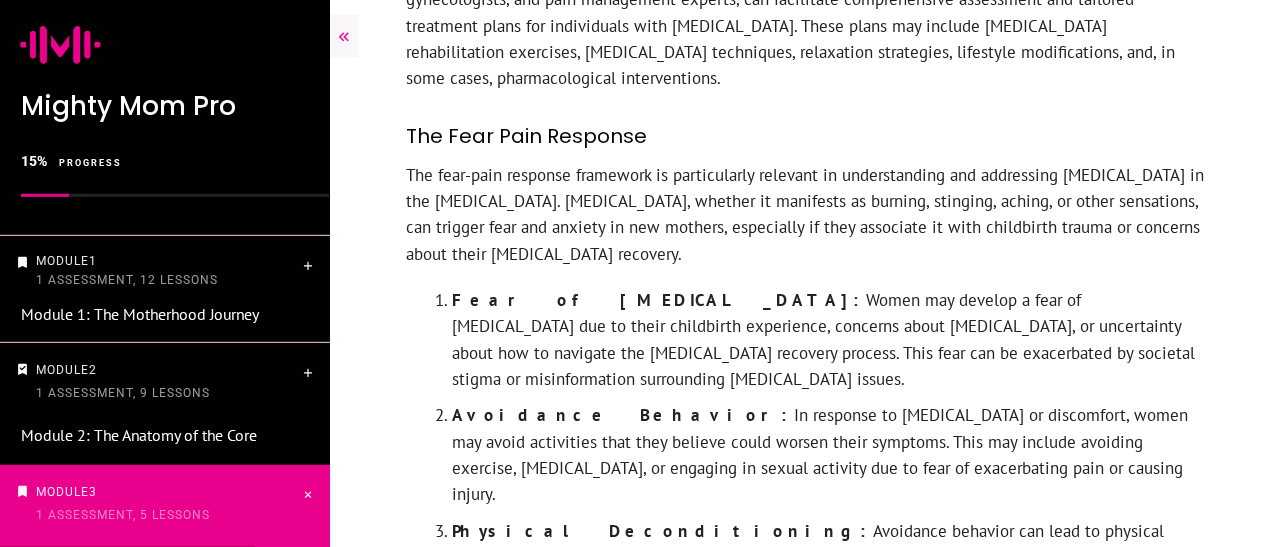 click on "The fear-pain response framework is particularly relevant in understanding and addressing pelvic pain in the postpartum period. Pelvic pain, whether it manifests as burning, stinging, aching, or other sensations, can trigger fear and anxiety in new mothers, especially if they associate it with childbirth trauma or concerns about their postpartum recovery." at bounding box center [805, 224] 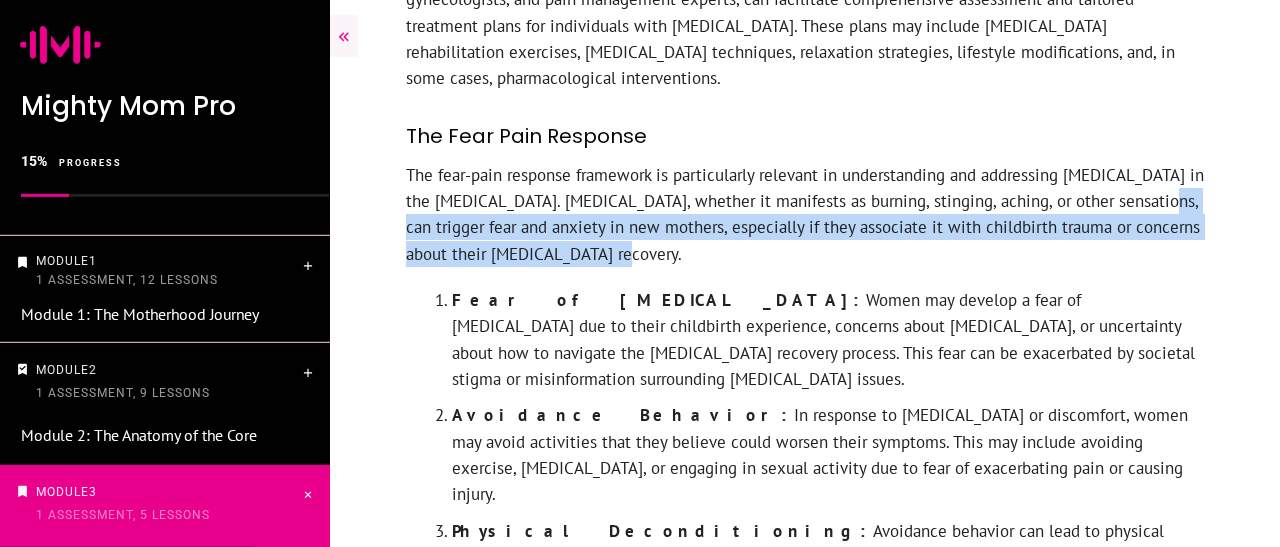drag, startPoint x: 1141, startPoint y: 119, endPoint x: 1177, endPoint y: 181, distance: 71.693794 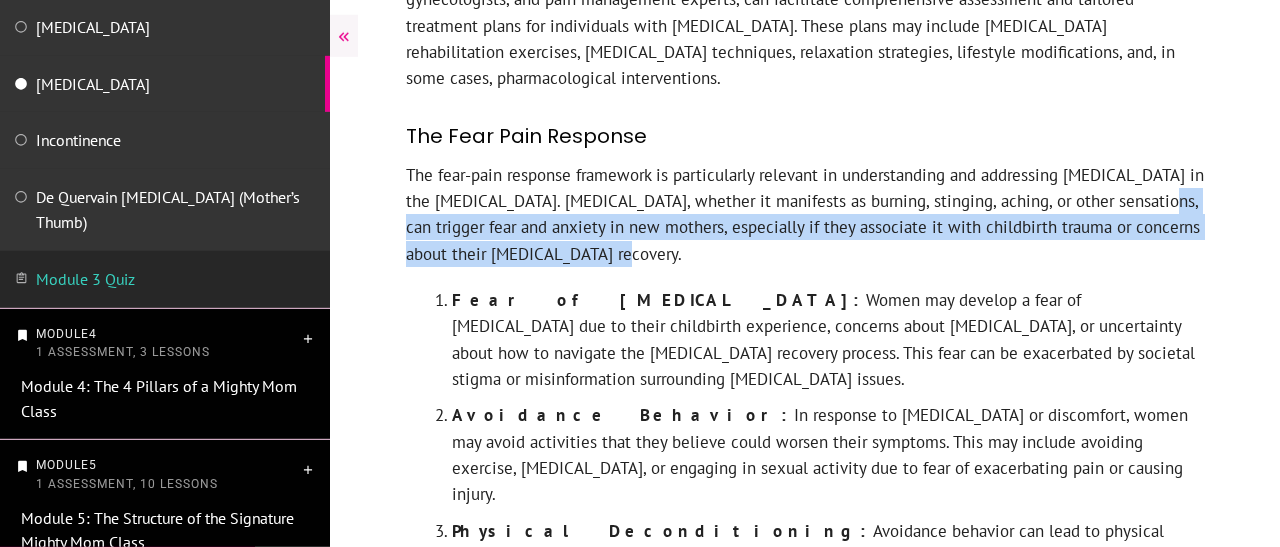 scroll, scrollTop: 613, scrollLeft: 0, axis: vertical 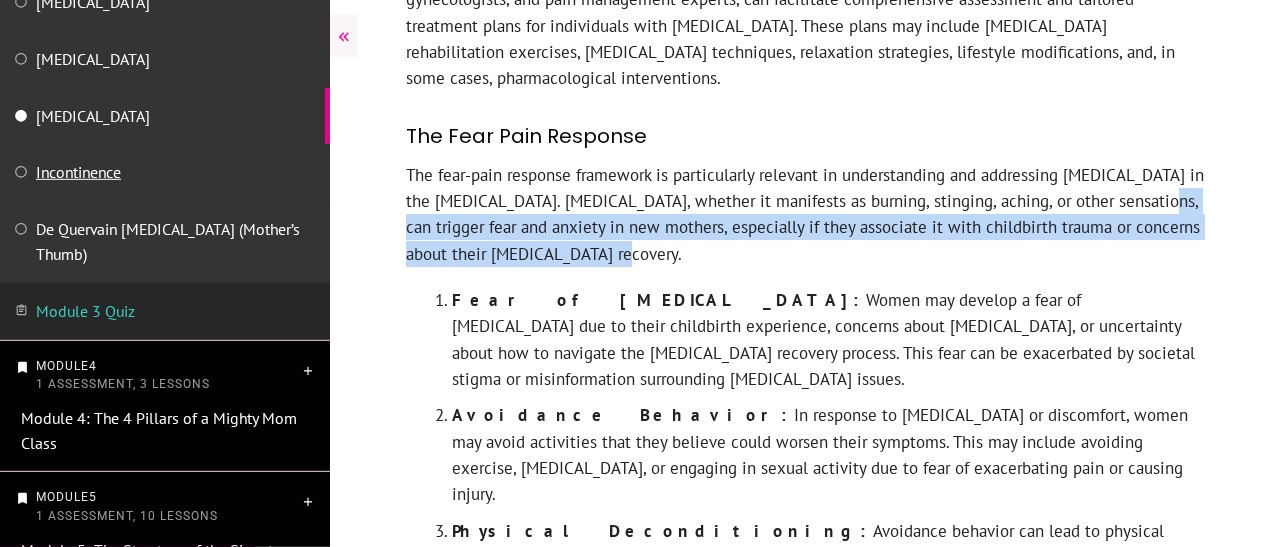 click on "Incontinence" at bounding box center (78, 172) 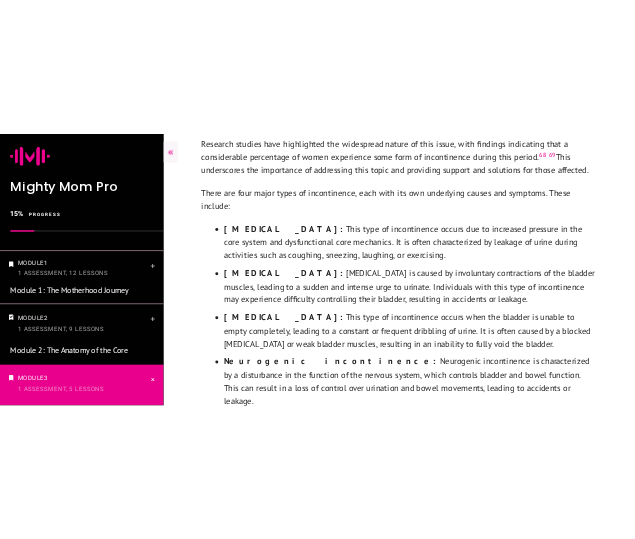 scroll, scrollTop: 1033, scrollLeft: 0, axis: vertical 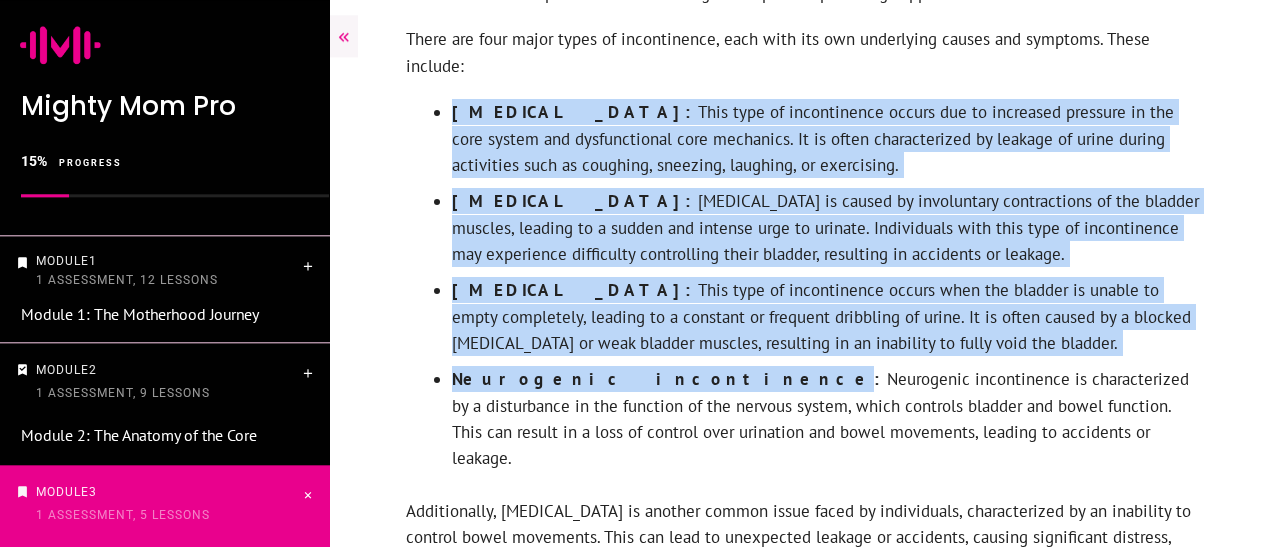 drag, startPoint x: 631, startPoint y: 384, endPoint x: 433, endPoint y: 120, distance: 330 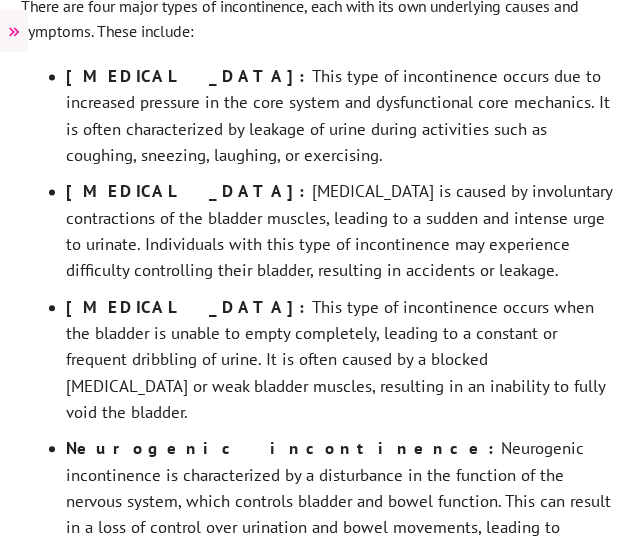 scroll, scrollTop: 902, scrollLeft: 0, axis: vertical 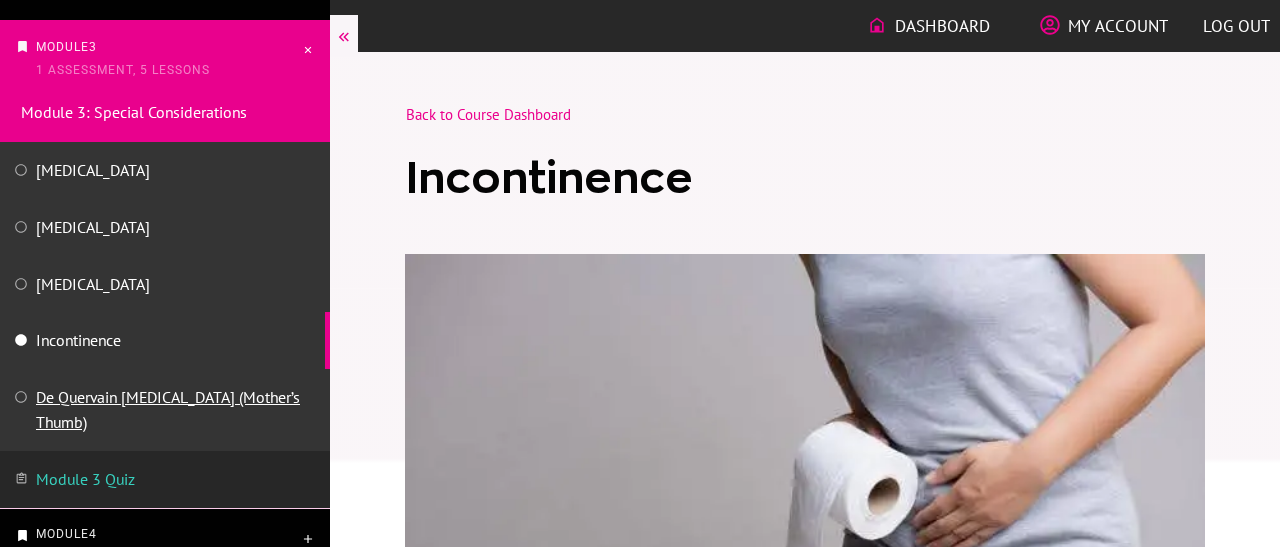 click on "De Quervain [MEDICAL_DATA] (Mother’s Thumb)" at bounding box center [168, 409] 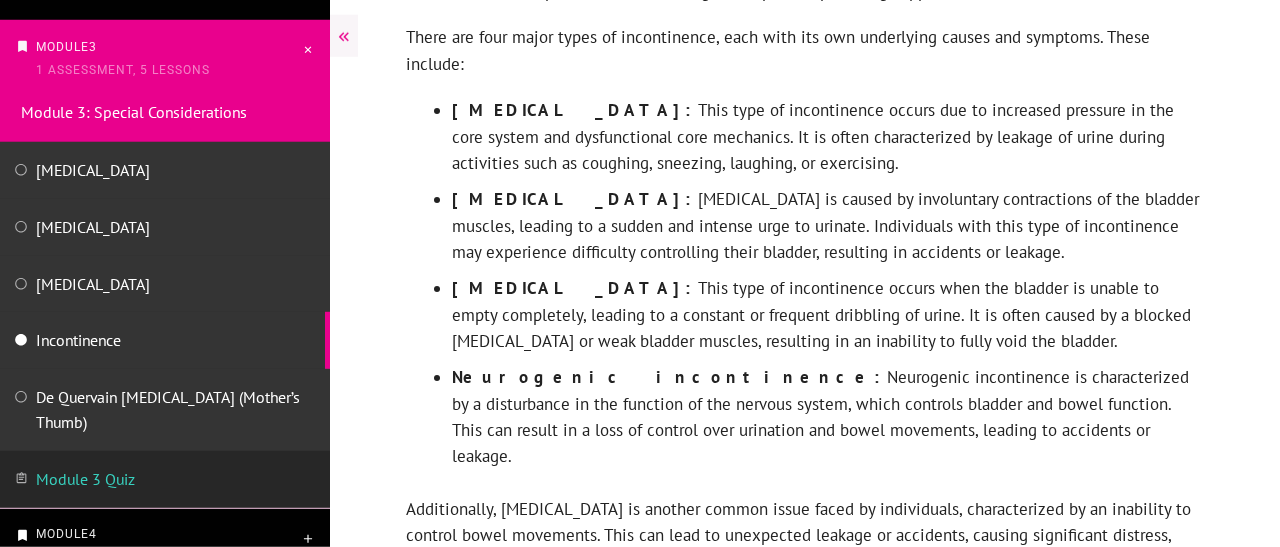 scroll, scrollTop: 1040, scrollLeft: 0, axis: vertical 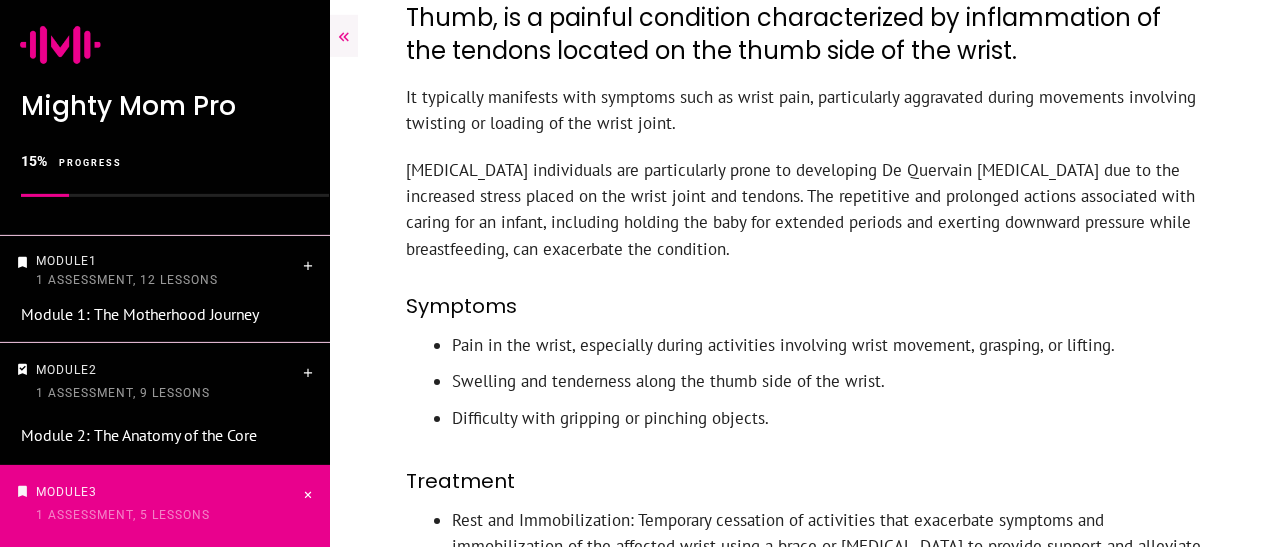 click on "Pain in the wrist, especially during activities involving wrist movement, grasping, or lifting." at bounding box center (828, 350) 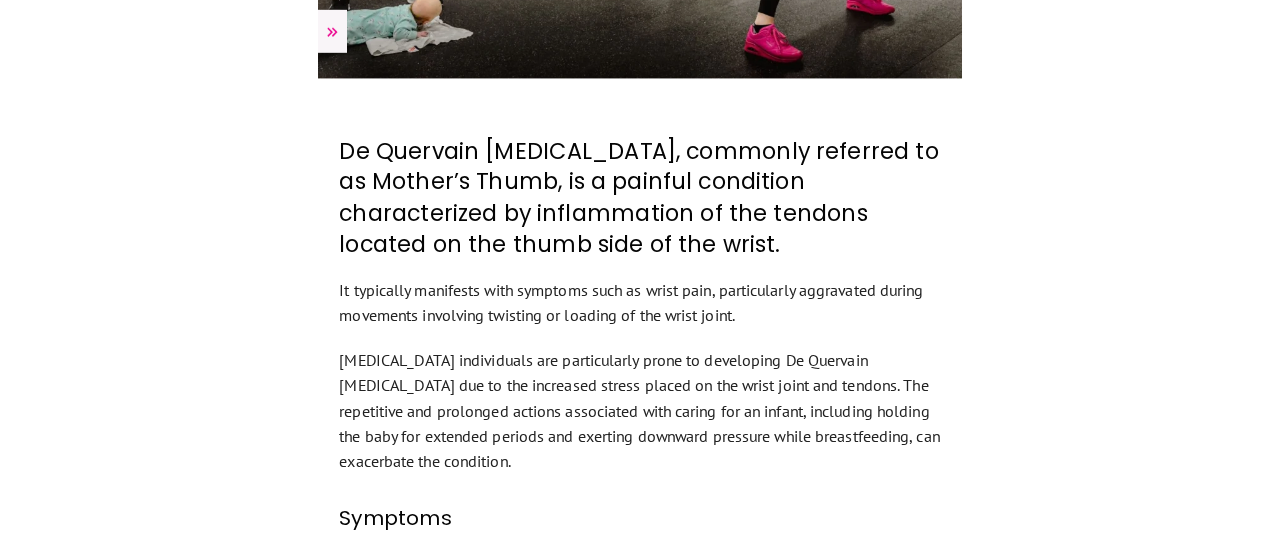 scroll, scrollTop: 533, scrollLeft: 0, axis: vertical 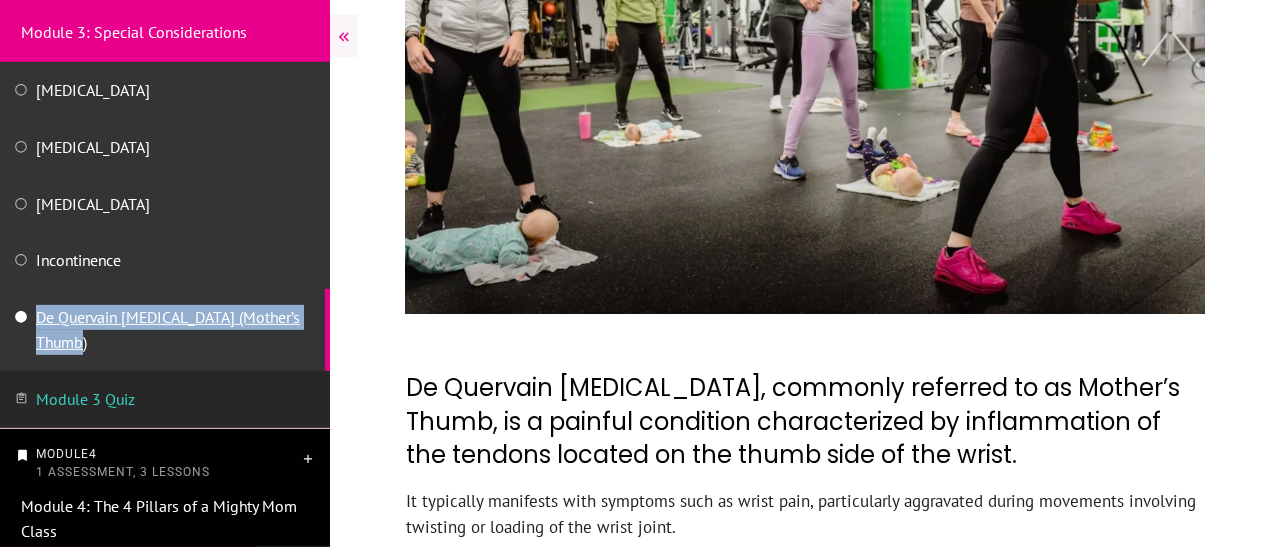 drag, startPoint x: 185, startPoint y: 335, endPoint x: 37, endPoint y: 309, distance: 150.26643 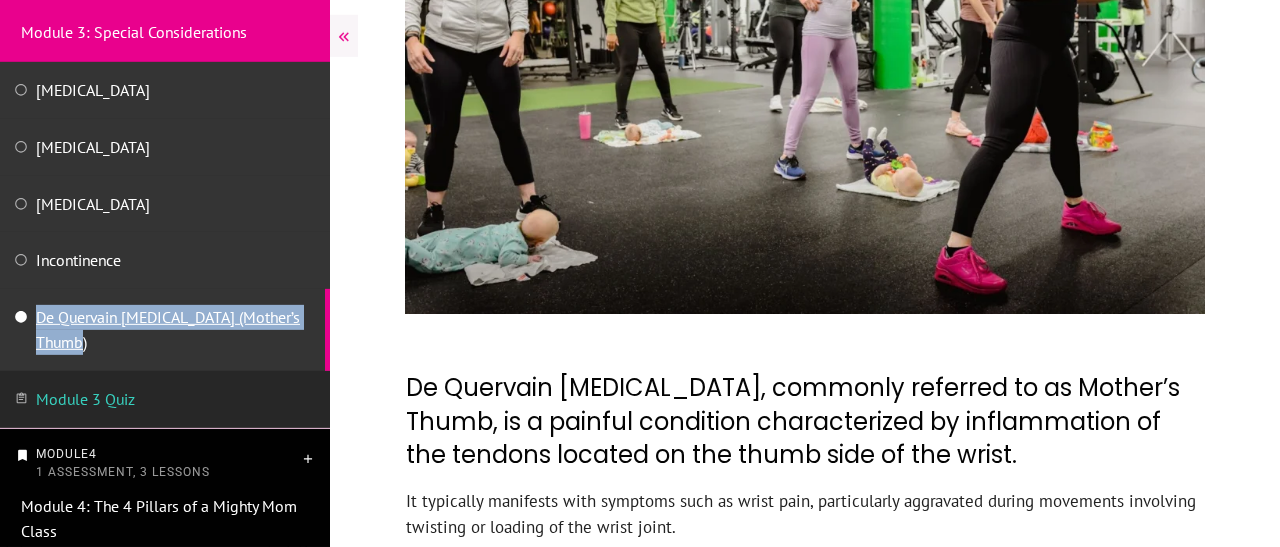 copy on "De Quervain [MEDICAL_DATA] (Mother’s Thumb)" 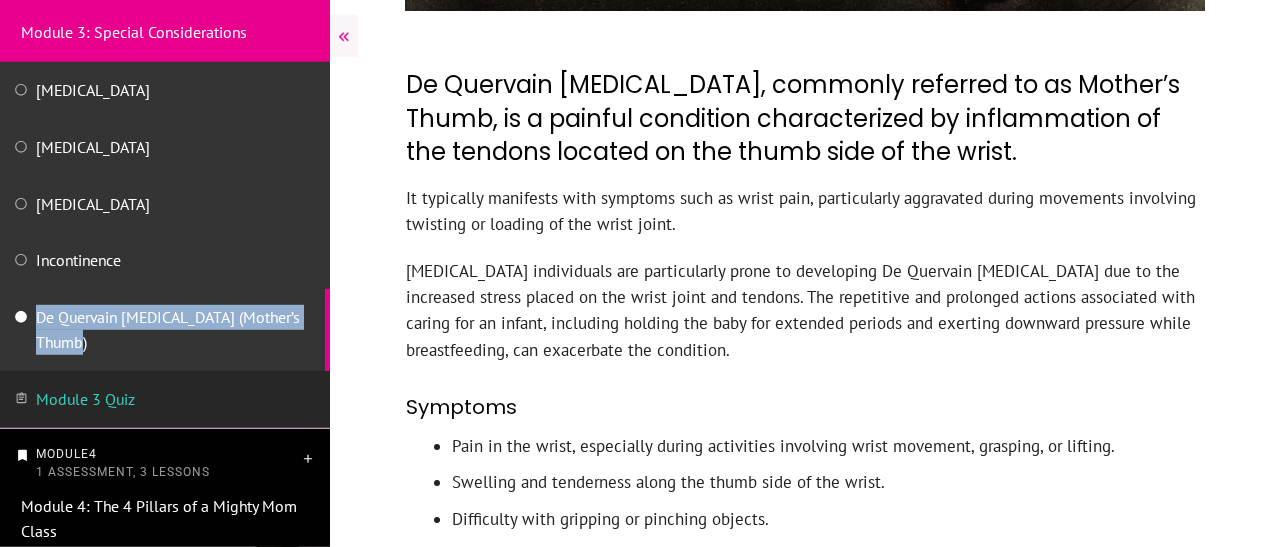 scroll, scrollTop: 835, scrollLeft: 0, axis: vertical 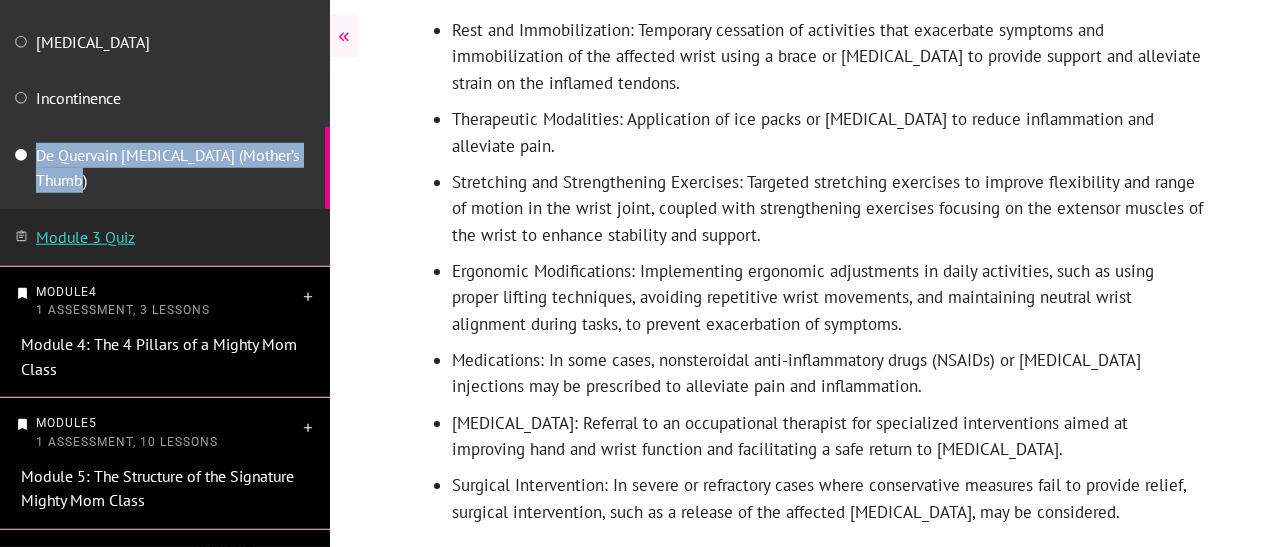 click on "Module 3 Quiz" at bounding box center (85, 237) 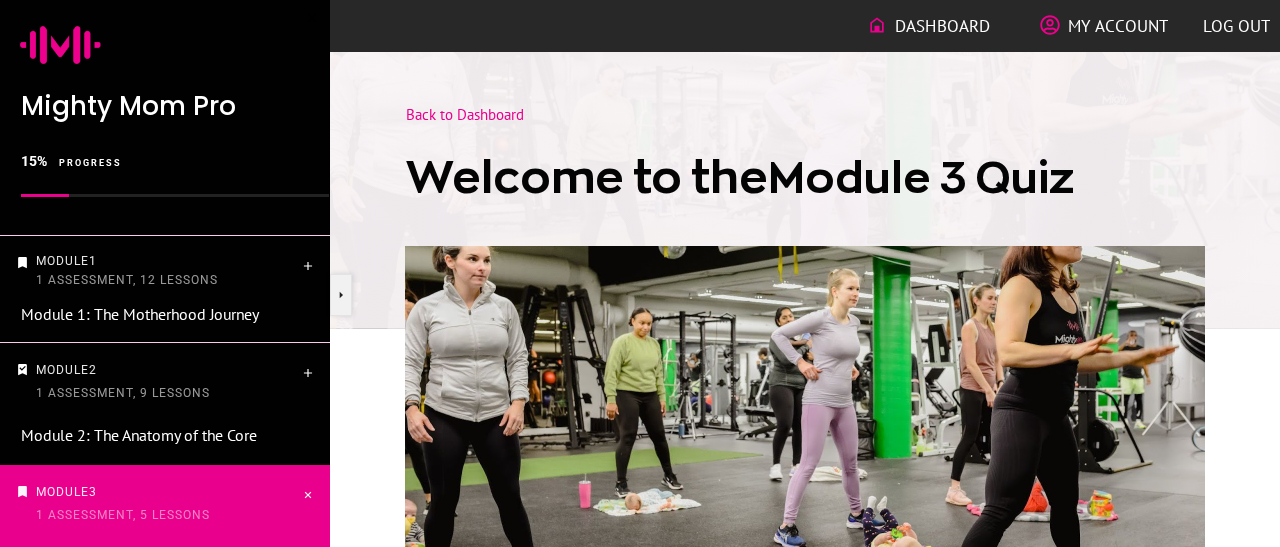 scroll, scrollTop: 0, scrollLeft: 0, axis: both 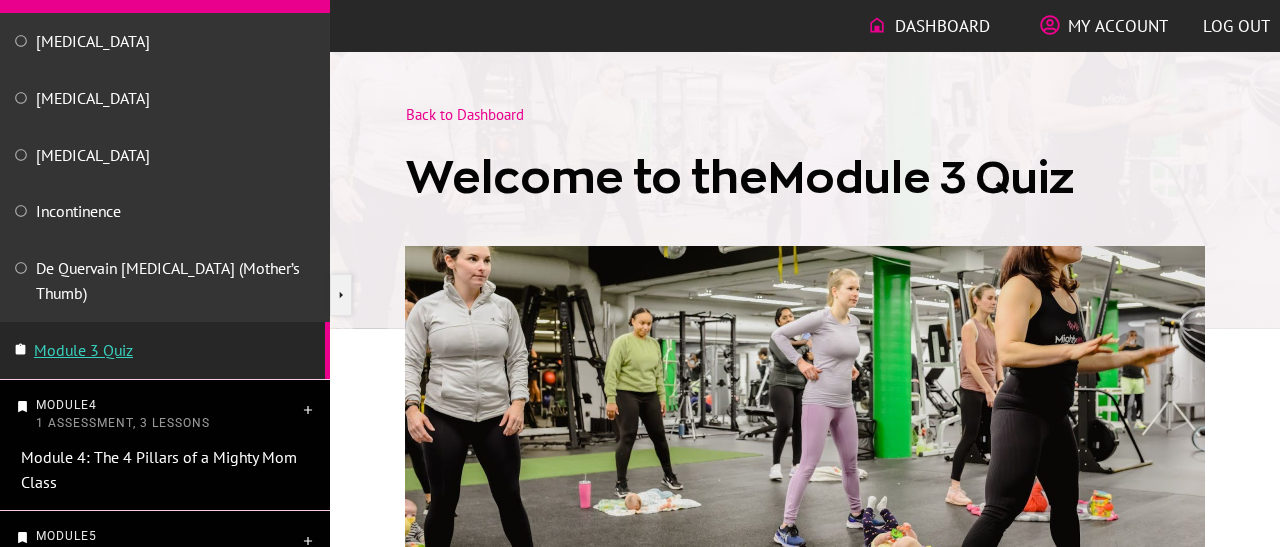 click on "Module 3 Quiz" at bounding box center [83, 350] 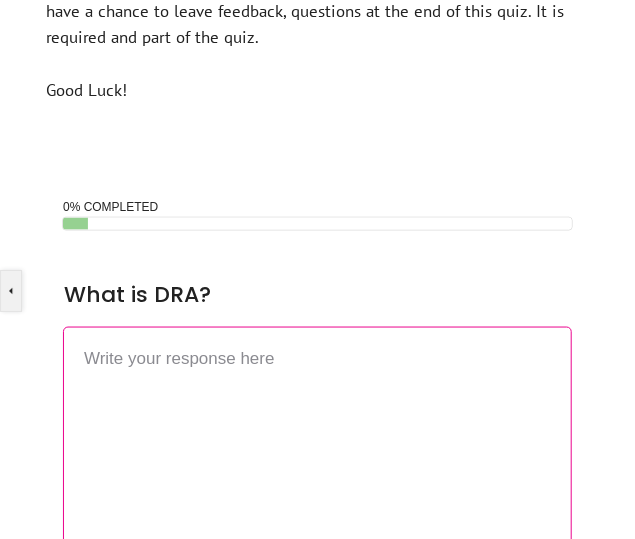 scroll, scrollTop: 580, scrollLeft: 0, axis: vertical 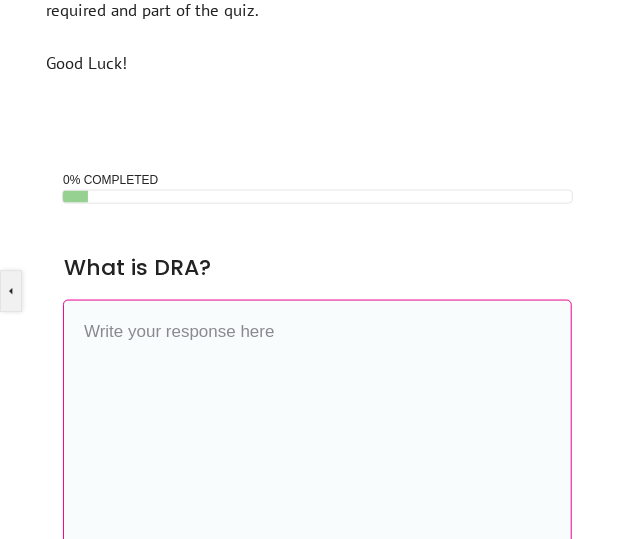 click at bounding box center [317, 427] 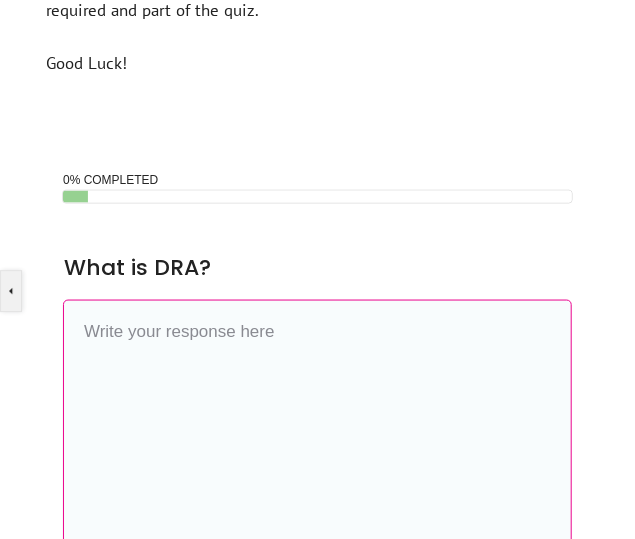 click at bounding box center (317, 427) 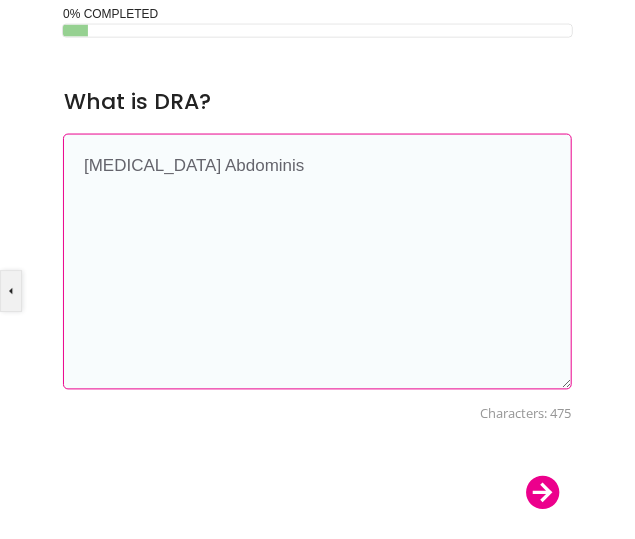 scroll, scrollTop: 774, scrollLeft: 0, axis: vertical 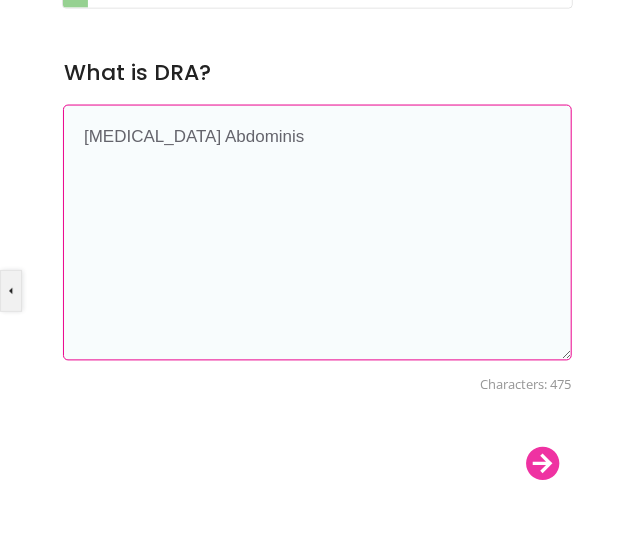 type on "[MEDICAL_DATA] Abdominis" 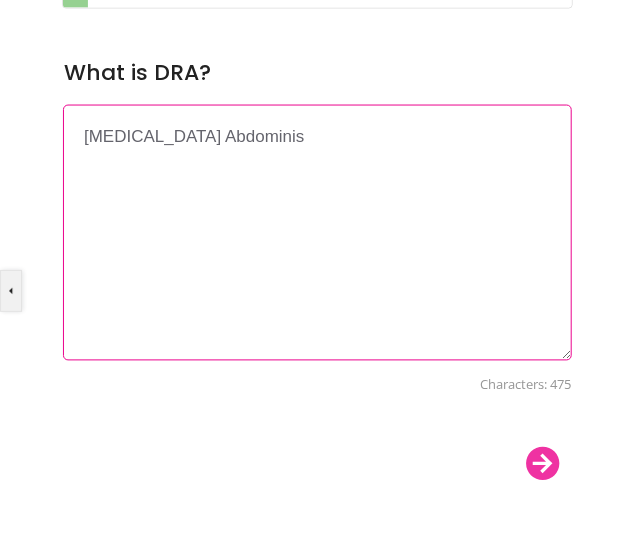 click at bounding box center (543, 464) 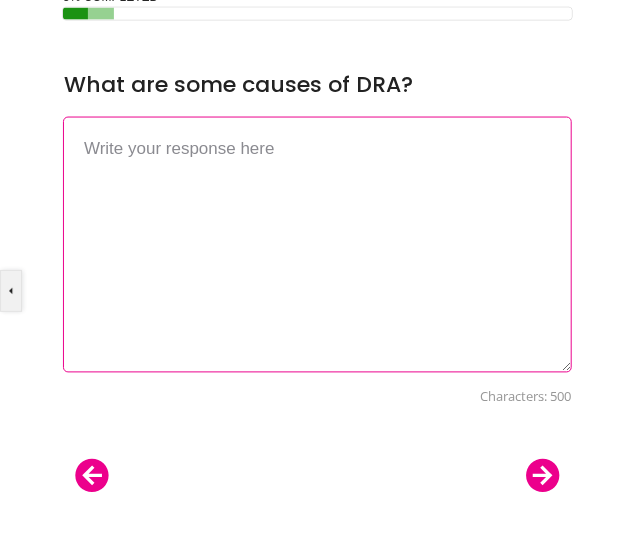 scroll, scrollTop: 748, scrollLeft: 0, axis: vertical 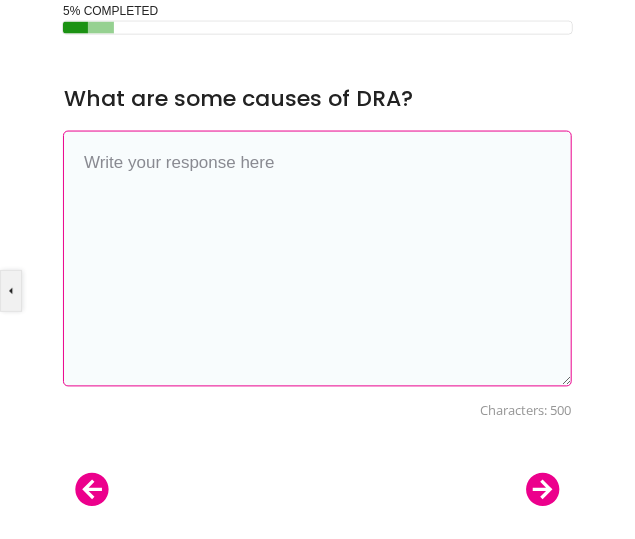 click at bounding box center (317, 259) 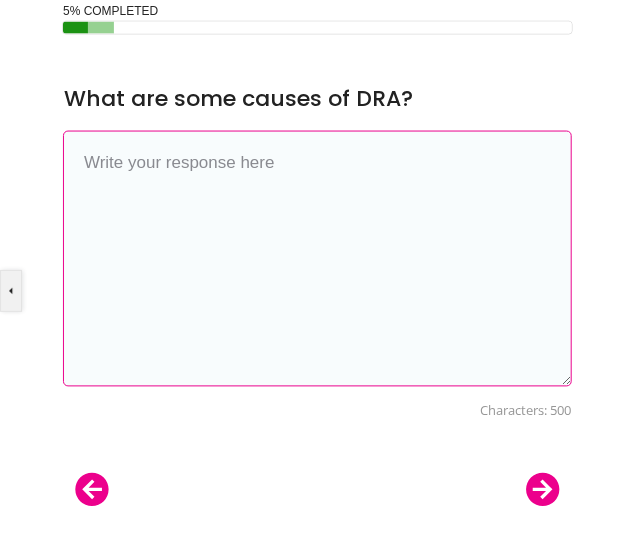 paste on "iastasis recti (DRA), or abdominal separation, is primarily caused by the stretching and weakening of the connective tissue ([MEDICAL_DATA]) between the [MEDICAL_DATA] abdominis muscles" 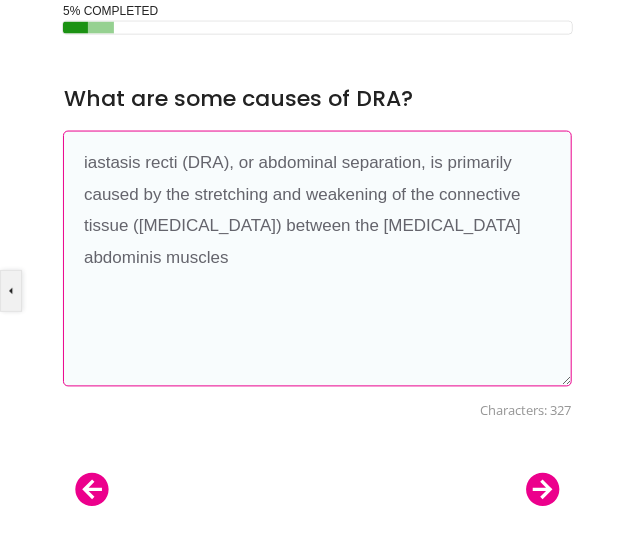 click on "iastasis recti (DRA), or abdominal separation, is primarily caused by the stretching and weakening of the connective tissue ([MEDICAL_DATA]) between the [MEDICAL_DATA] abdominis muscles" at bounding box center (317, 259) 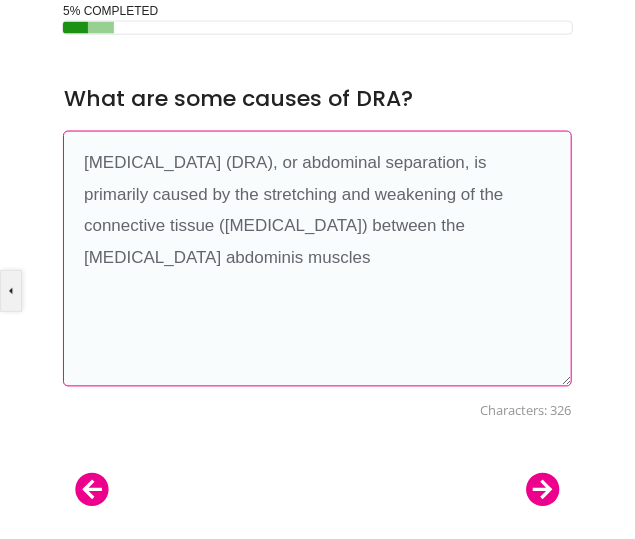 type on "[MEDICAL_DATA] (DRA), or abdominal separation, is primarily caused by the stretching and weakening of the connective tissue ([MEDICAL_DATA]) between the [MEDICAL_DATA] abdominis muscles" 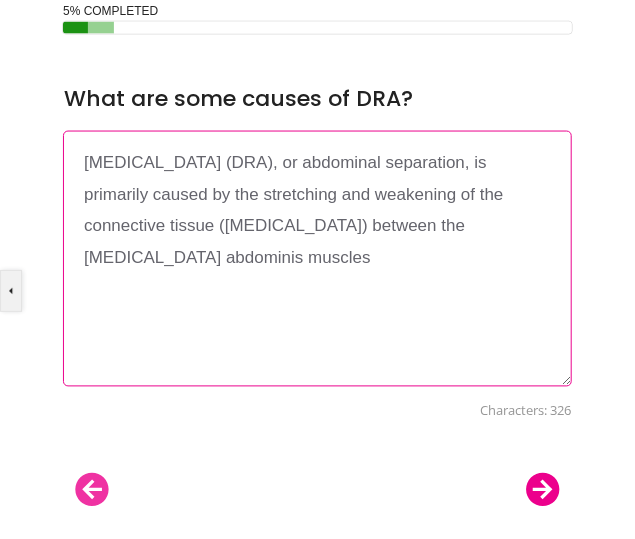 click at bounding box center (92, 490) 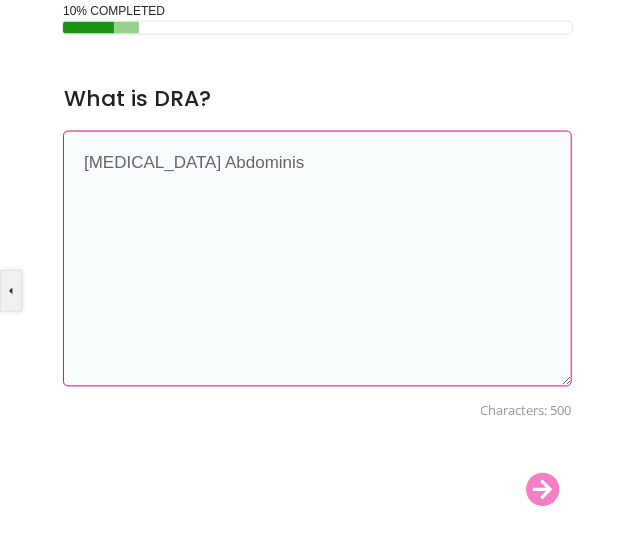 click on "[MEDICAL_DATA] Abdominis" at bounding box center (317, 259) 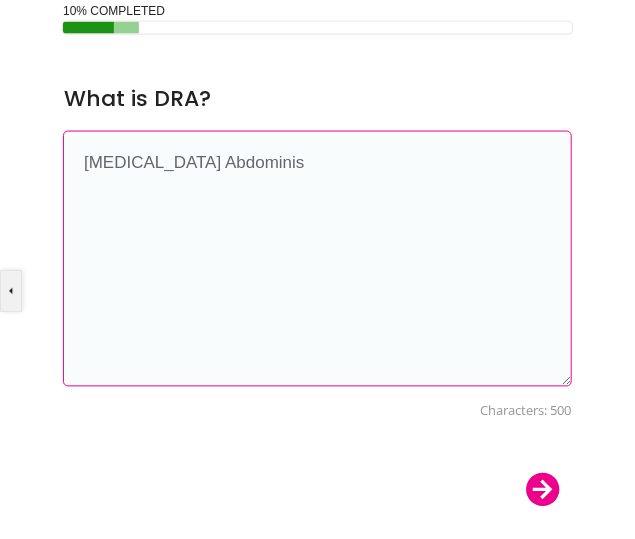 drag, startPoint x: 311, startPoint y: 175, endPoint x: 46, endPoint y: 167, distance: 265.12073 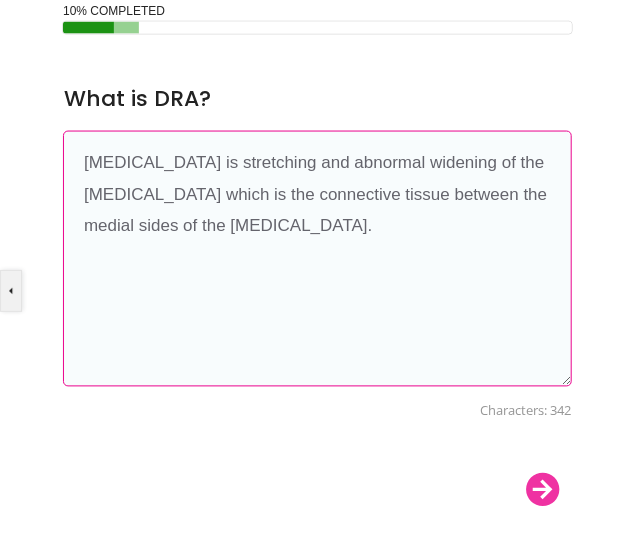 type on "Diastasis Recti is stretching and abnormal widening of the linea alba which is the connective tissue between the medial sides of the rectus abdominis muscle." 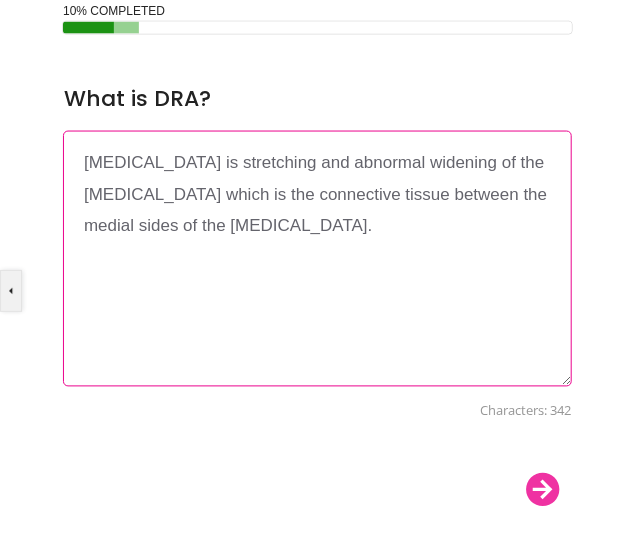 click at bounding box center (543, 490) 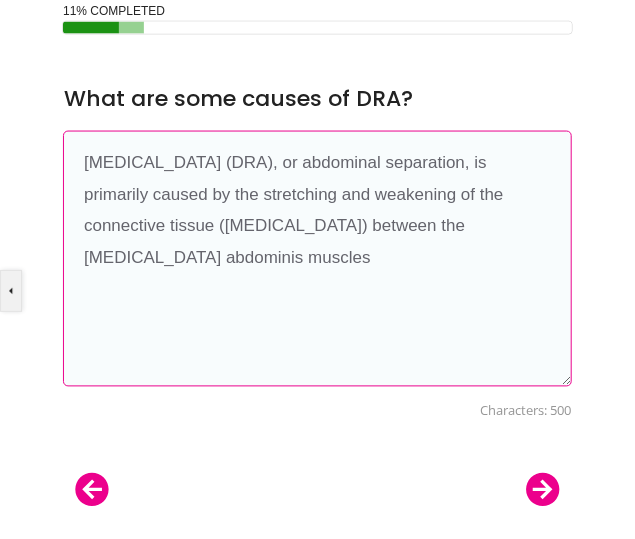drag, startPoint x: 523, startPoint y: 233, endPoint x: 67, endPoint y: 143, distance: 464.79672 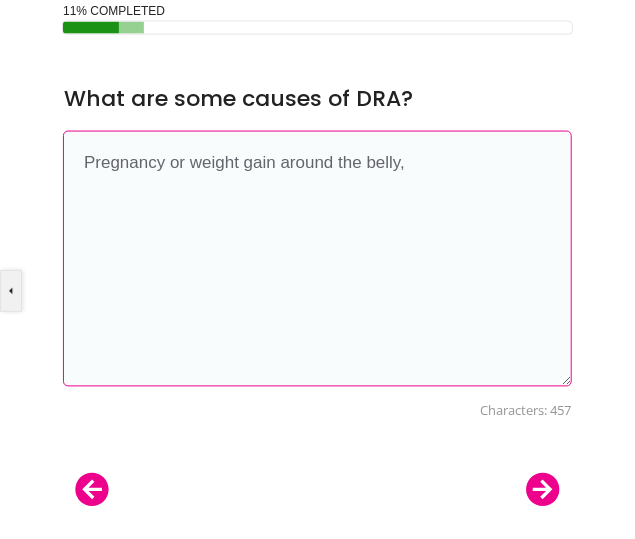 click on "Pregnancy or weight gain around the belly," at bounding box center (317, 259) 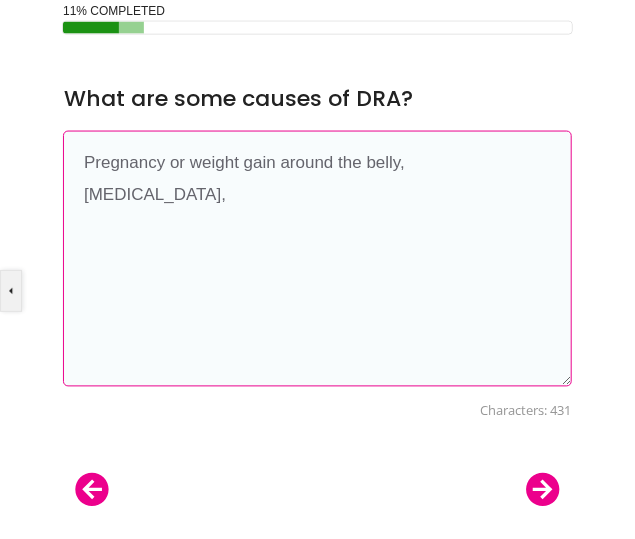 click on "Pregnancy or weight gain around the belly, pelvic floor dysfunction," at bounding box center [317, 259] 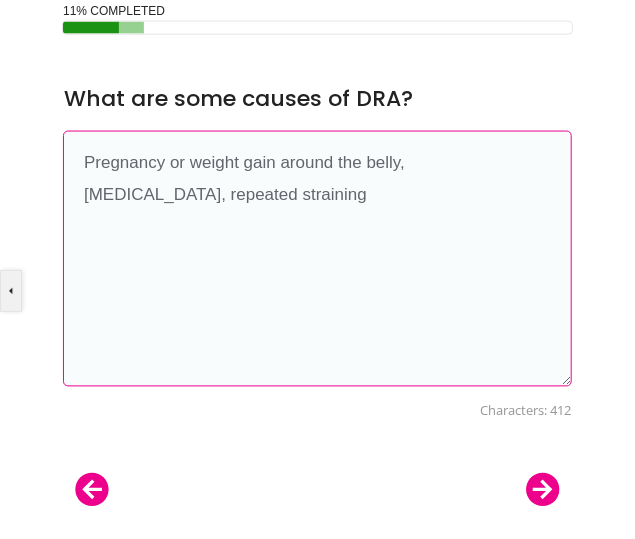 click on "Pregnancy or weight gain around the belly, pelvic floor dysfunction, repeated straining" at bounding box center [317, 259] 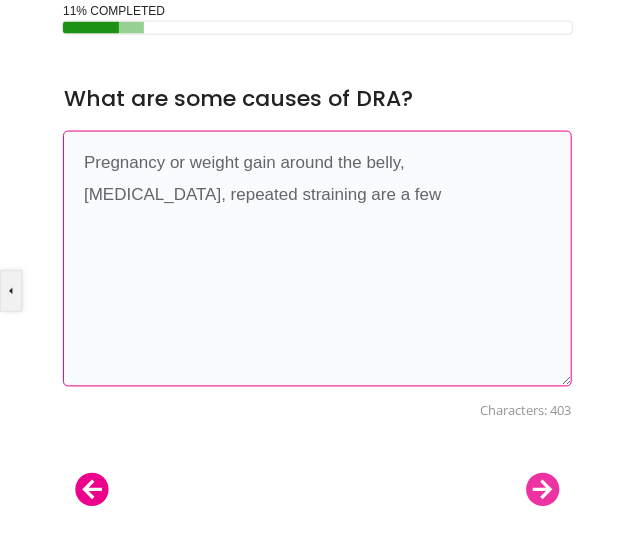 type on "Pregnancy or weight gain around the belly, pelvic floor dysfunction, repeated straining are a few" 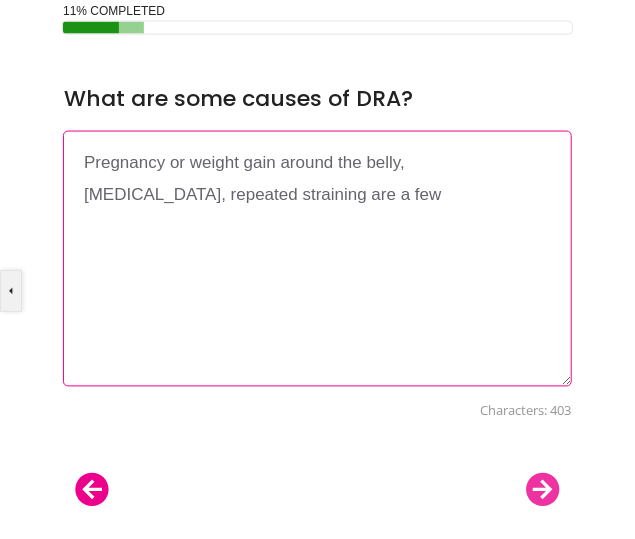 click at bounding box center (543, 490) 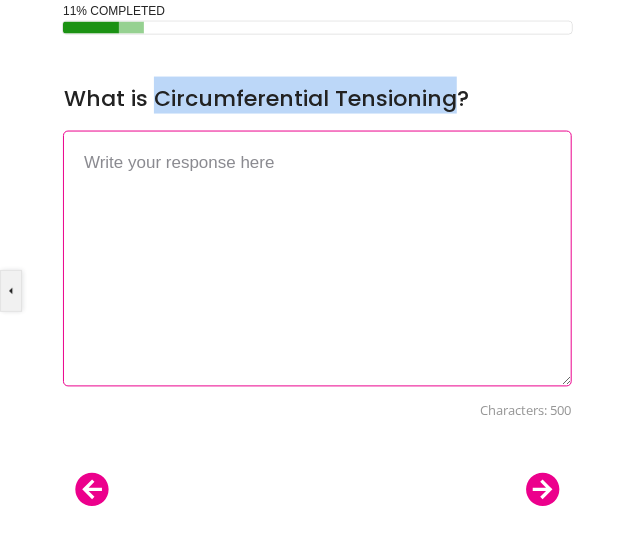 drag, startPoint x: 454, startPoint y: 99, endPoint x: 158, endPoint y: 63, distance: 298.18115 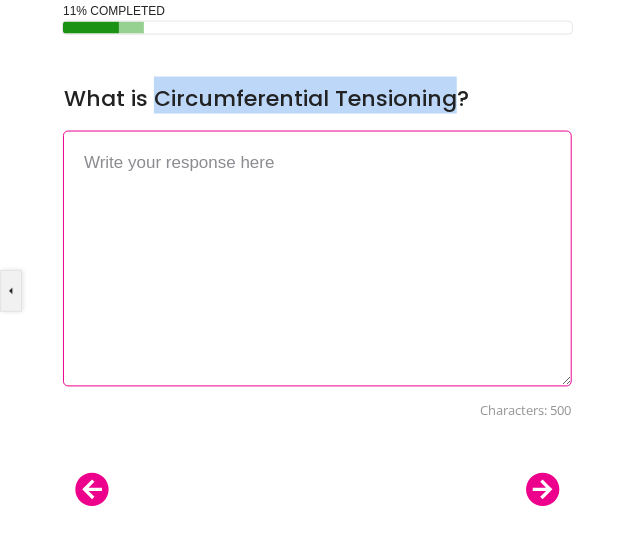 click on "11% COMPLETED
__CONFIG_colors_palette__{"active_palette":0,"config":{"colors":{"6650f2cf63808":{"name":"Main Accent","parent":-1},"6650f2cf6380a":{"name":"2nd Accent","parent":"6650f2cf63808"}},"gradients":[]},"palettes":[{"name":"Default","value":{"colors":{"6650f2cf63808":{"val":"rgb(27, 146, 19)","hsl":{"h":"116","s":"0.77","l":"0.32"},"selector":".tqb-progress-completed"},"6650f2cf6380a":{"val":"rgb(150, 209, 145)","hsl_parent_dependency":{"h":"115","s":"0.41","l":"0.69"},"selector":".tqb-next-item"}}}}]}__CONFIG_colors_palette__
What is Circumferential Tensioning?
Characters: 500" at bounding box center [317, 265] 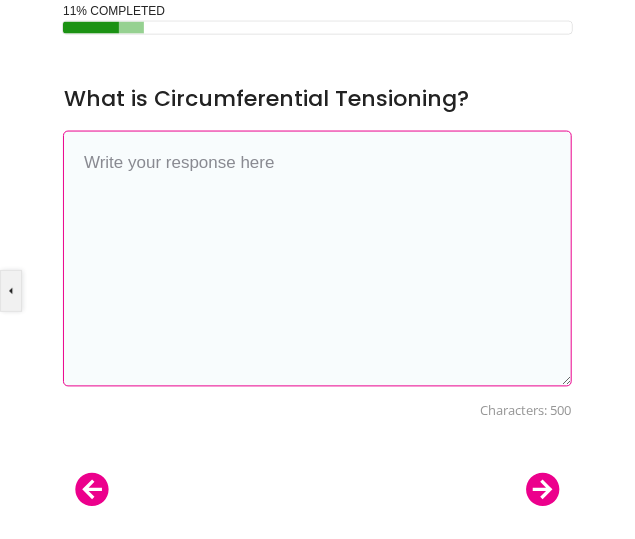 click at bounding box center (317, 259) 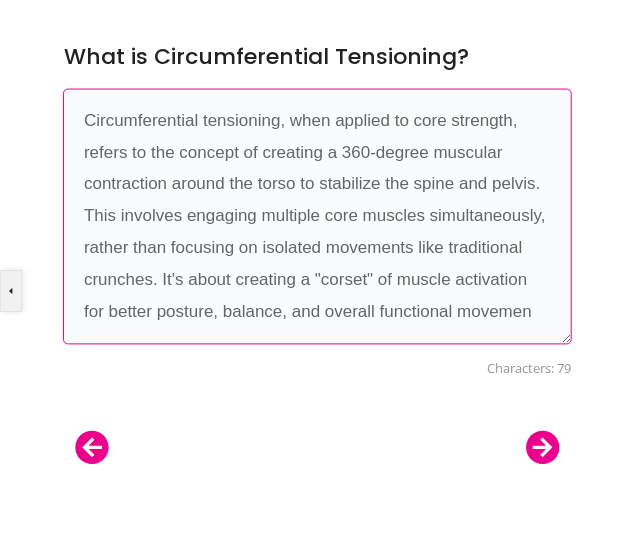 scroll, scrollTop: 792, scrollLeft: 0, axis: vertical 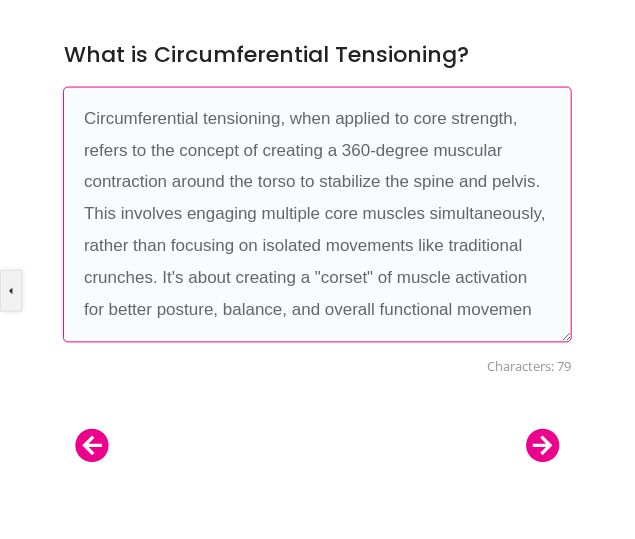 drag, startPoint x: 518, startPoint y: 311, endPoint x: 75, endPoint y: 247, distance: 447.59915 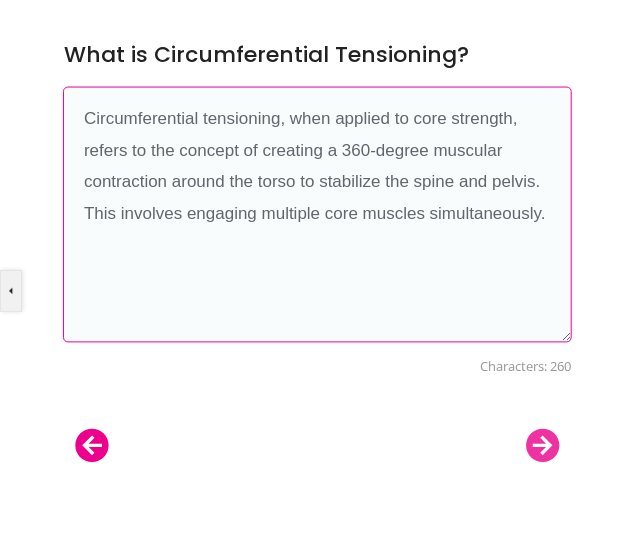 type on "Circumferential tensioning, when applied to core strength, refers to the concept of creating a 360-degree muscular contraction around the torso to stabilize the spine and pelvis. This involves engaging multiple core muscles simultaneously." 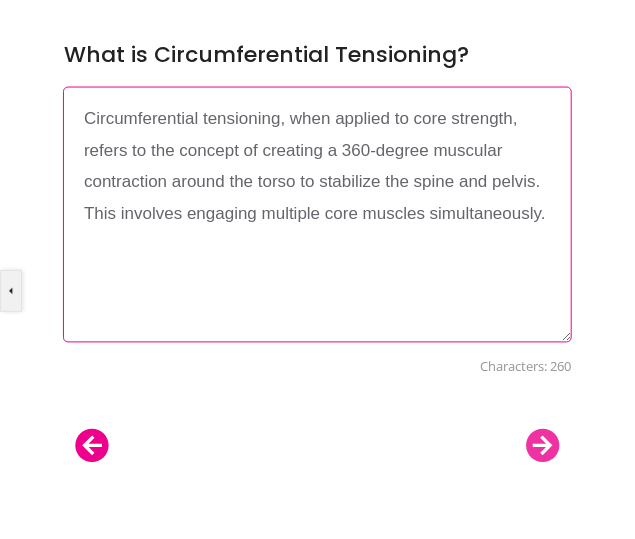 click at bounding box center (543, 446) 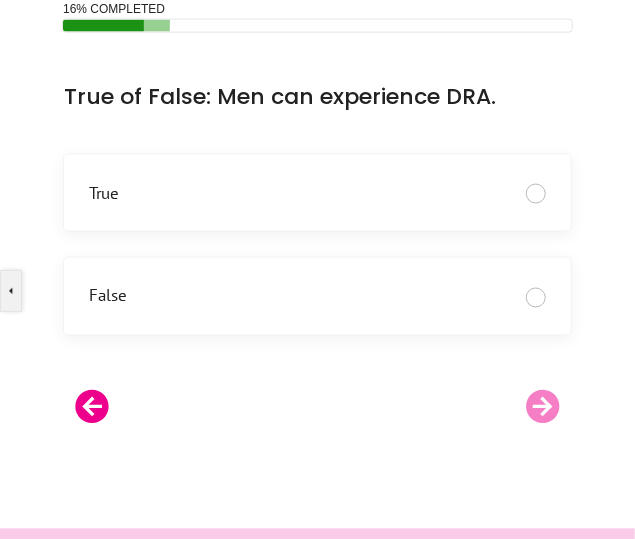 scroll, scrollTop: 748, scrollLeft: 0, axis: vertical 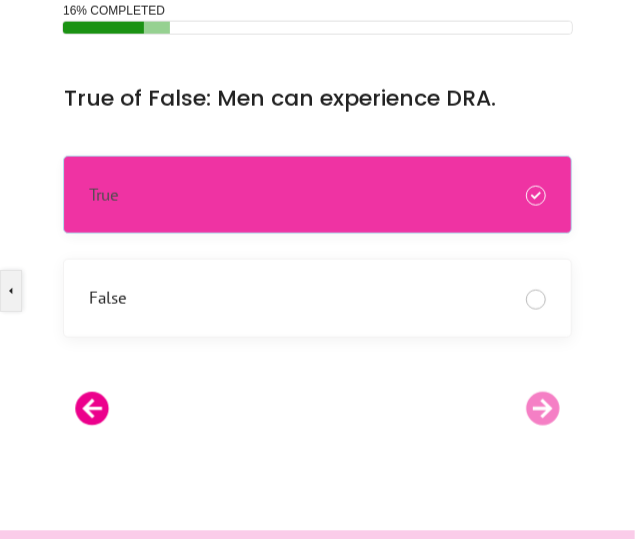 click on "True" at bounding box center (317, 195) 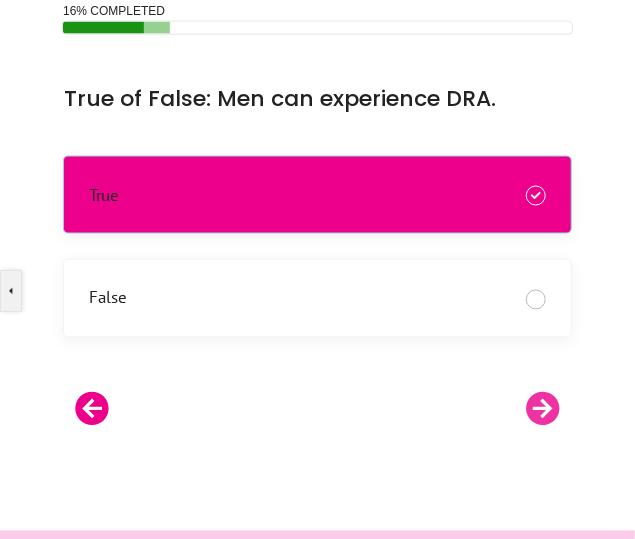 click at bounding box center [543, 409] 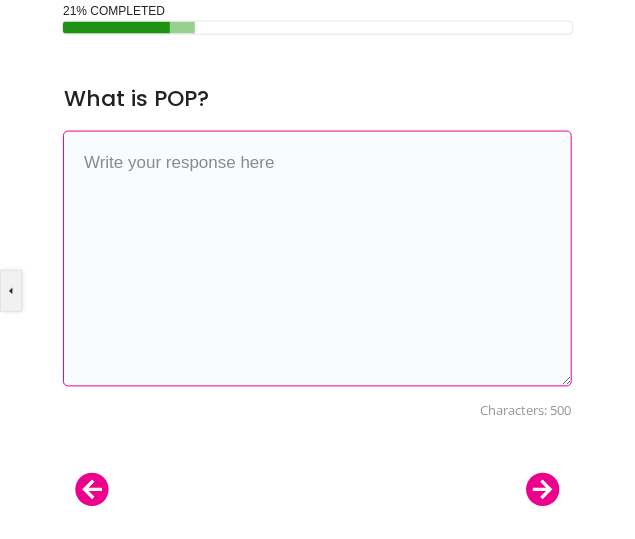click at bounding box center [317, 259] 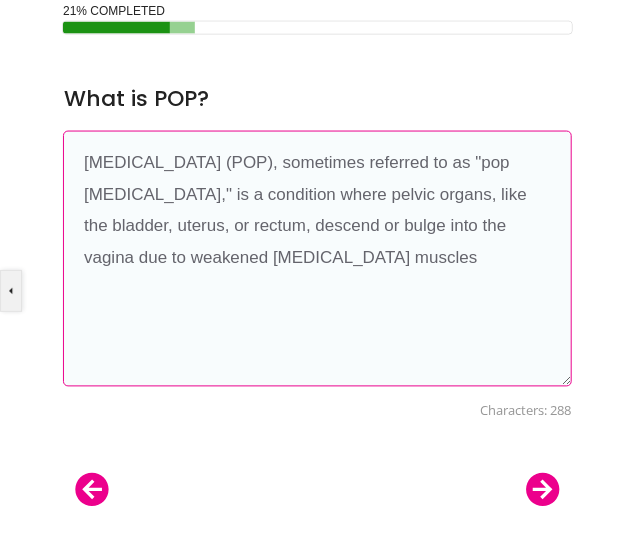 drag, startPoint x: 159, startPoint y: 193, endPoint x: 256, endPoint y: 157, distance: 103.46497 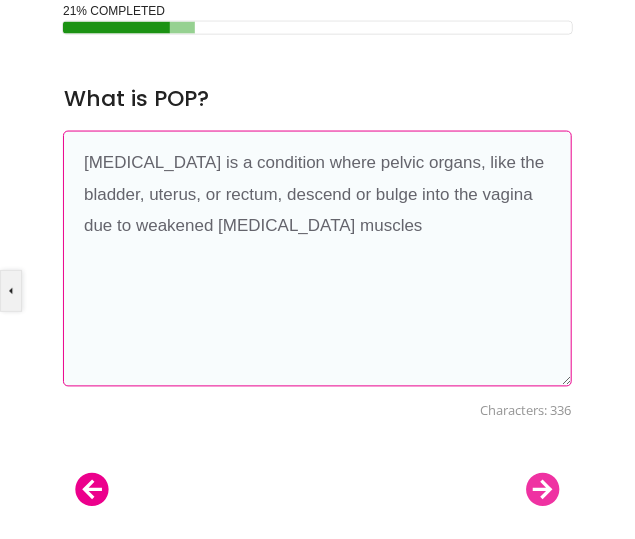 type on "Pelvic organ prolapse is a condition where pelvic organs, like the bladder, uterus, or rectum, descend or bulge into the vagina due to weakened pelvic floor muscles" 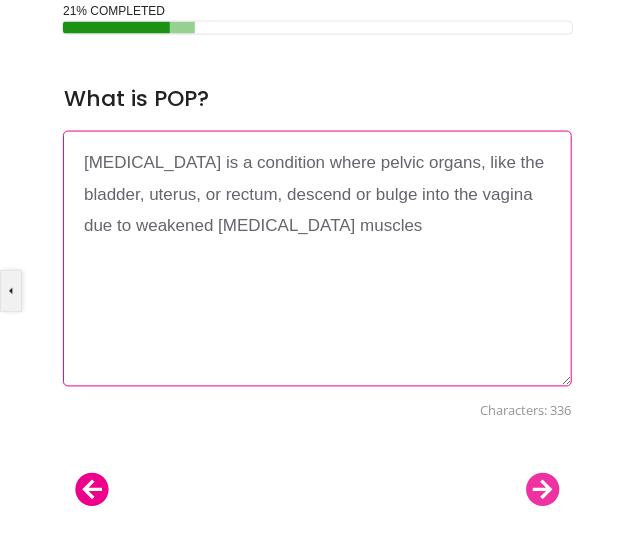click at bounding box center [543, 490] 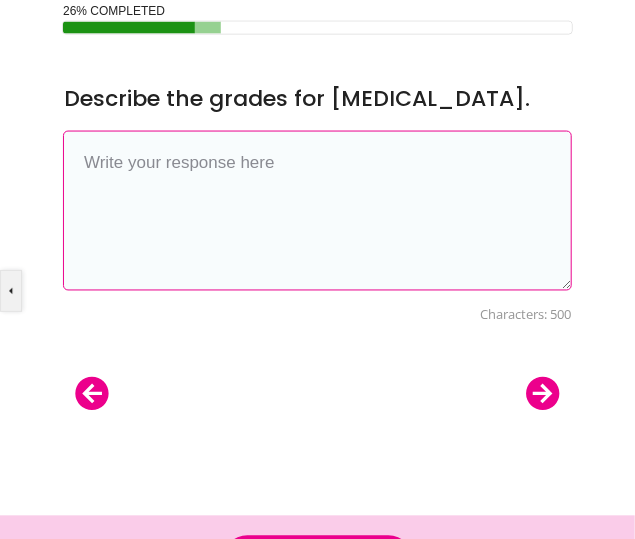 click at bounding box center [317, 211] 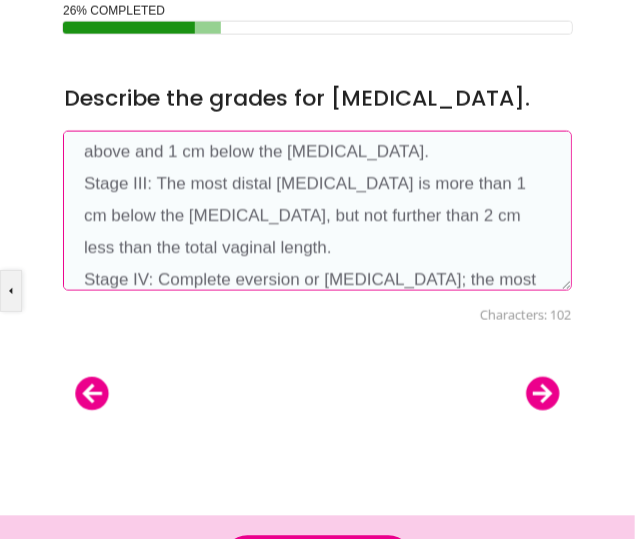 scroll, scrollTop: 0, scrollLeft: 0, axis: both 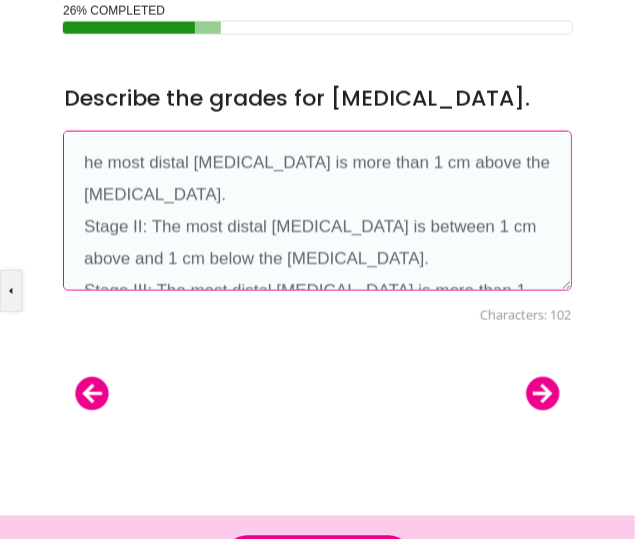 click on "he most distal prolapse is more than 1 cm above the hymen.
Stage II: The most distal prolapse is between 1 cm above and 1 cm below the hymen.
Stage III: The most distal prolapse is more than 1 cm below the hymen, but not further than 2 cm less than the total vaginal length.
Stage IV: Complete eversion or procidentia; the most distal prolapse is at least 2 cm less than the total vaginal length" at bounding box center [317, 211] 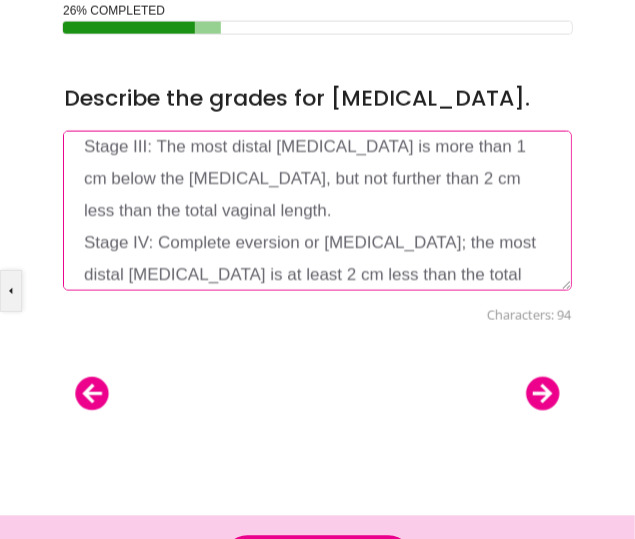 scroll, scrollTop: 160, scrollLeft: 0, axis: vertical 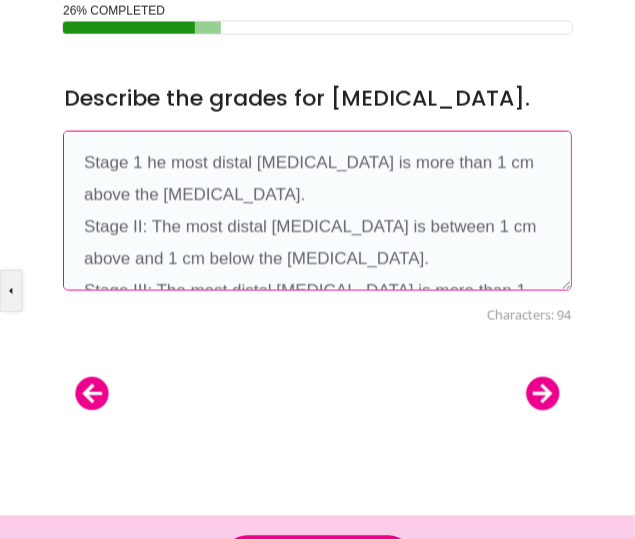 drag, startPoint x: 518, startPoint y: 260, endPoint x: 59, endPoint y: 99, distance: 486.4175 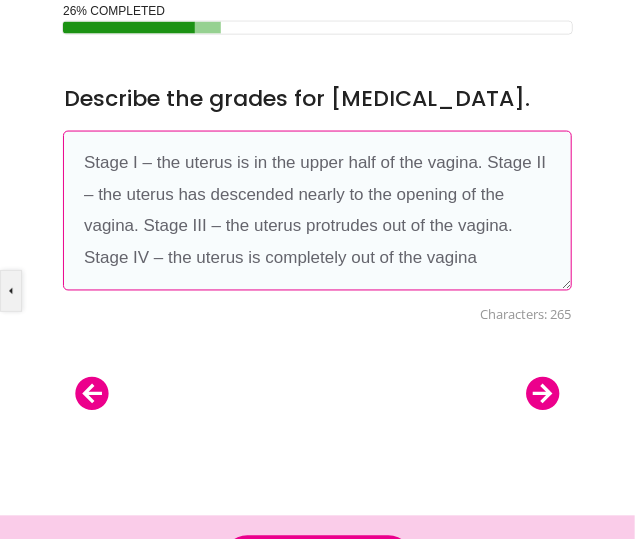 click on "Stage I – the uterus is in the upper half of the vagina. Stage II – the uterus has descended nearly to the opening of the vagina. Stage III – the uterus protrudes out of the vagina. Stage IV – the uterus is completely out of the vagina" at bounding box center [317, 211] 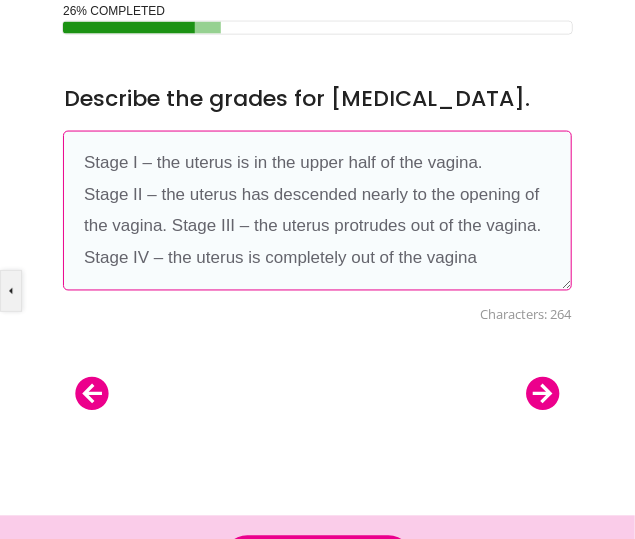 click on "Stage I – the uterus is in the upper half of the vagina.
Stage II – the uterus has descended nearly to the opening of the vagina. Stage III – the uterus protrudes out of the vagina. Stage IV – the uterus is completely out of the vagina" at bounding box center (317, 211) 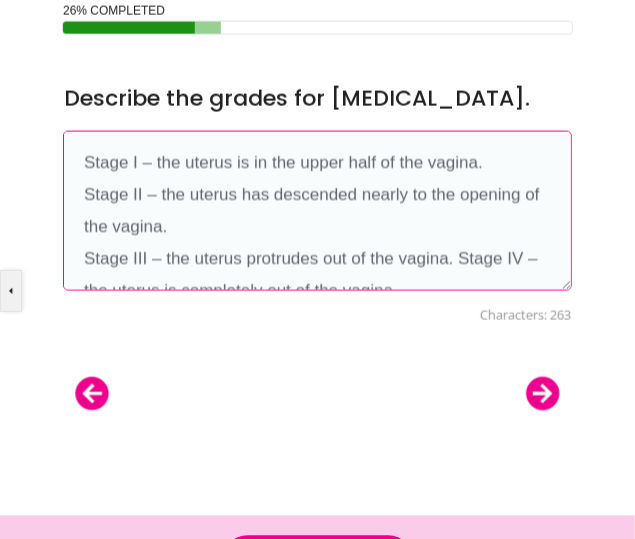 scroll, scrollTop: 32, scrollLeft: 0, axis: vertical 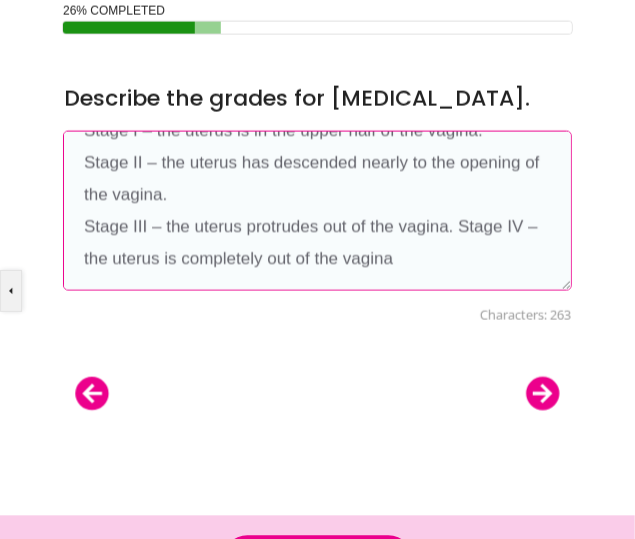 click on "Stage I – the uterus is in the upper half of the vagina.
Stage II – the uterus has descended nearly to the opening of the vagina.
Stage III – the uterus protrudes out of the vagina. Stage IV – the uterus is completely out of the vagina" at bounding box center (317, 211) 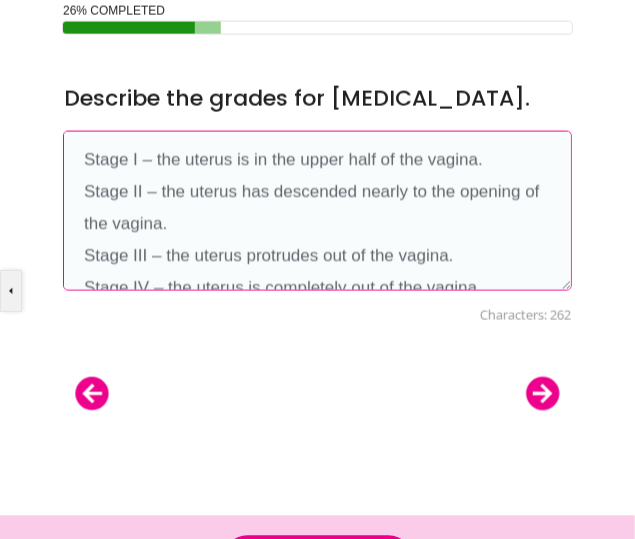 scroll, scrollTop: 0, scrollLeft: 0, axis: both 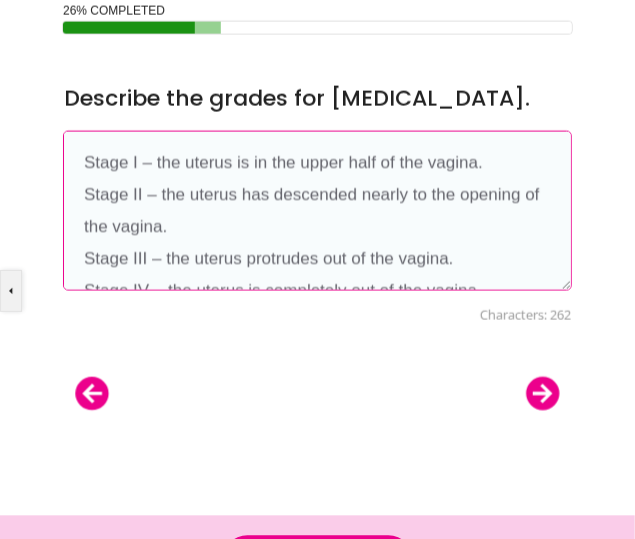 type on "Stage I – the uterus is in the upper half of the vagina.
Stage II – the uterus has descended nearly to the opening of the vagina.
Stage III – the uterus protrudes out of the vagina.
Stage IV – the uterus is completely out of the vagina" 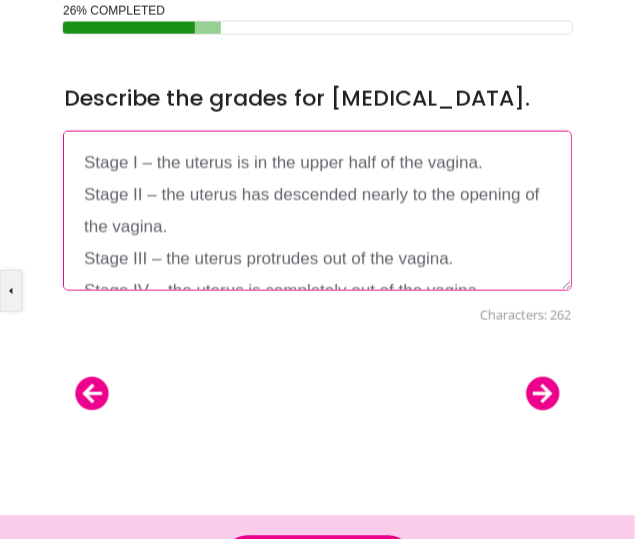 scroll, scrollTop: 32, scrollLeft: 0, axis: vertical 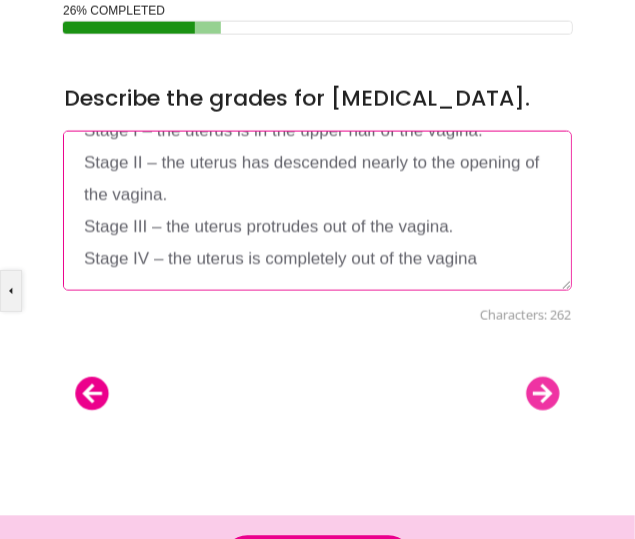click at bounding box center [543, 394] 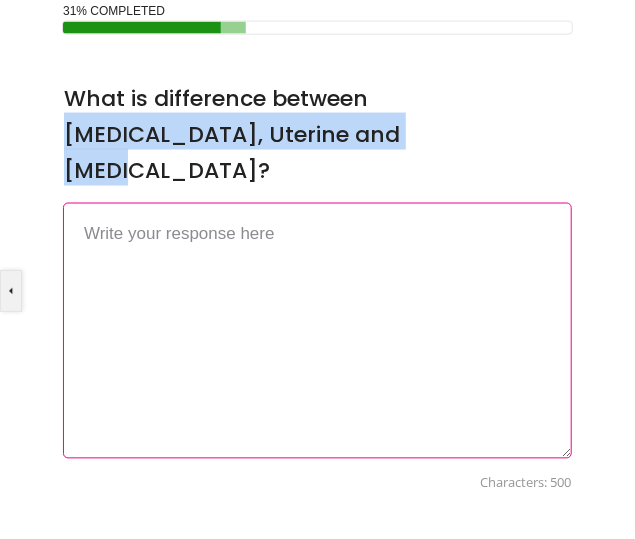 drag, startPoint x: 369, startPoint y: 91, endPoint x: 390, endPoint y: 146, distance: 58.872746 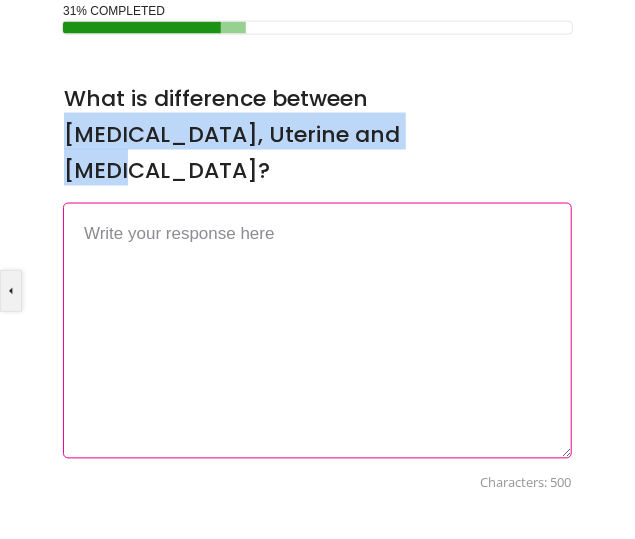 click on "What is difference between Cystocele, Uterine and Rectocele?" at bounding box center (317, 131) 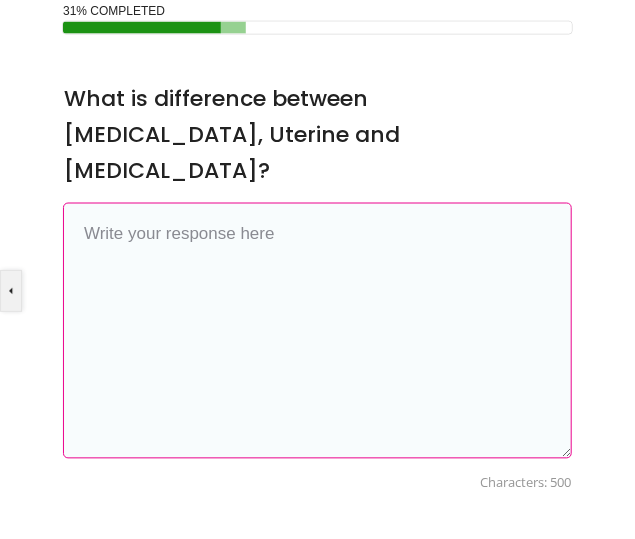 click at bounding box center [317, 331] 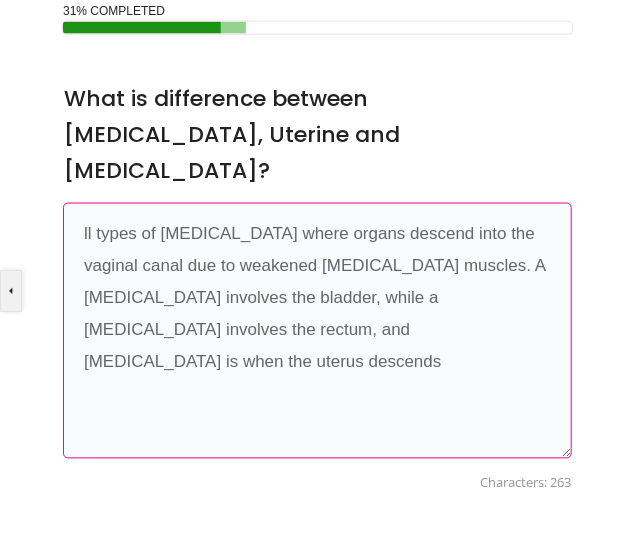 click on "ll types of pelvic organ prolapse where organs descend into the vaginal canal due to weakened pelvic floor muscles. A cystocele involves the bladder, while a rectocele involves the rectum, and uterine prolapse is when the uterus descends" at bounding box center [317, 331] 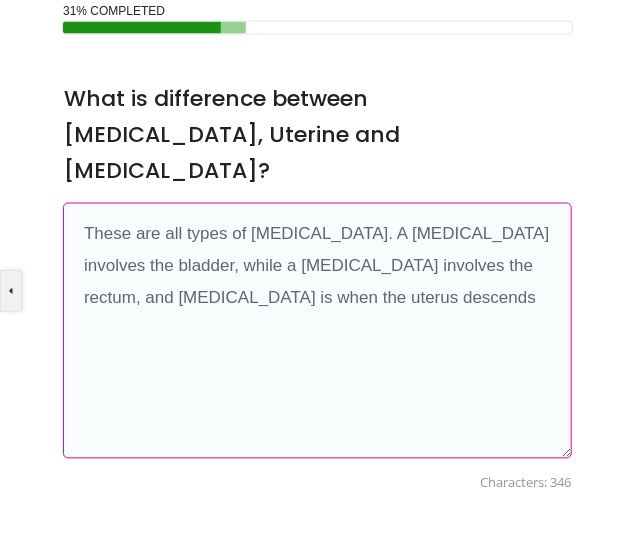 click on "These are all types of prolapse. A cystocele involves the bladder, while a rectocele involves the rectum, and uterine prolapse is when the uterus descends" at bounding box center (317, 331) 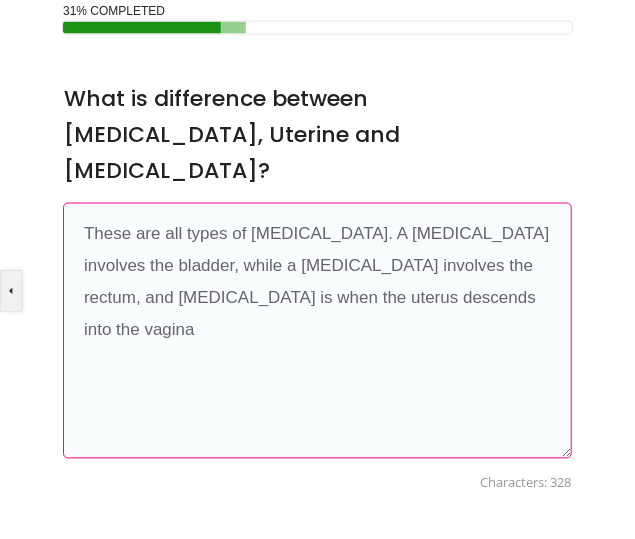 type on "These are all types of prolapse. A cystocele involves the bladder, while a rectocele involves the rectum, and uterine prolapse is when the uterus descends into the vagina" 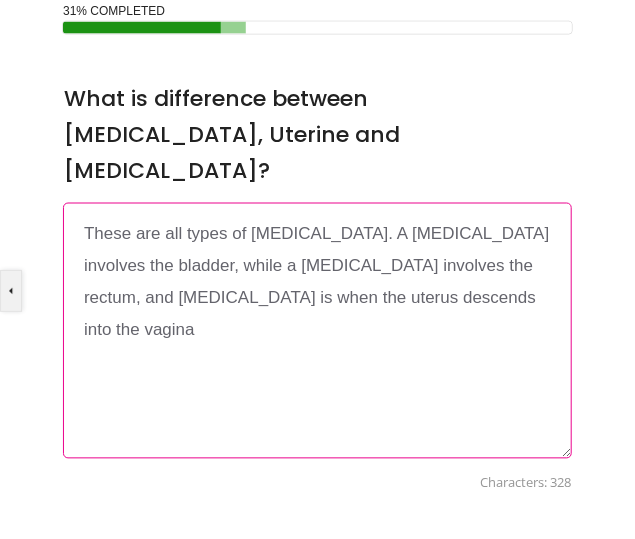 click at bounding box center (543, 562) 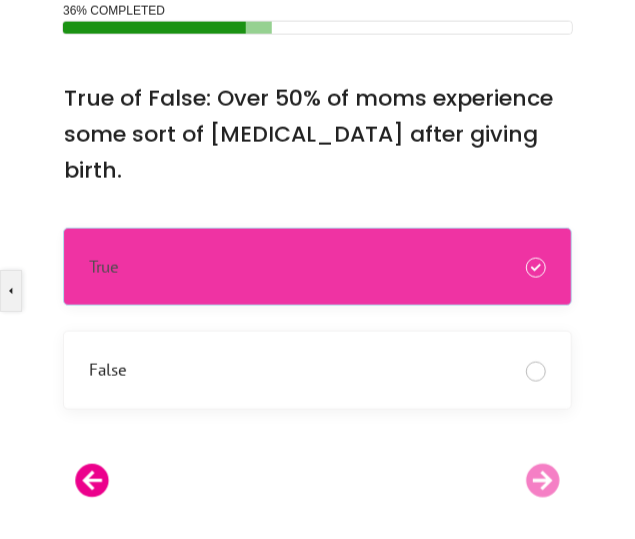 click on "True" at bounding box center [317, 267] 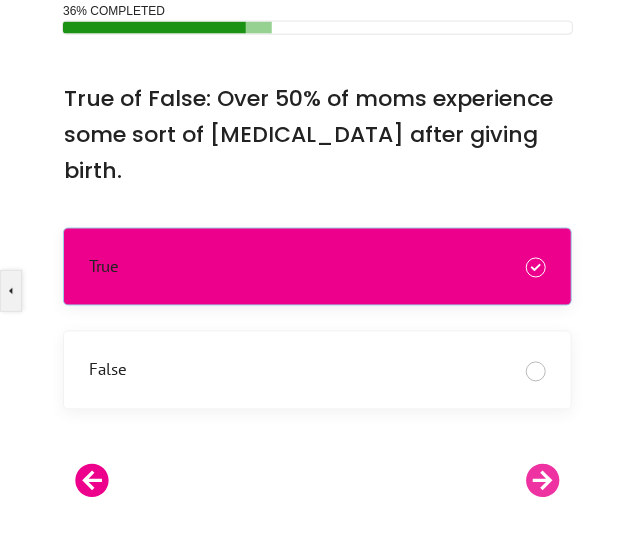 click at bounding box center (543, 481) 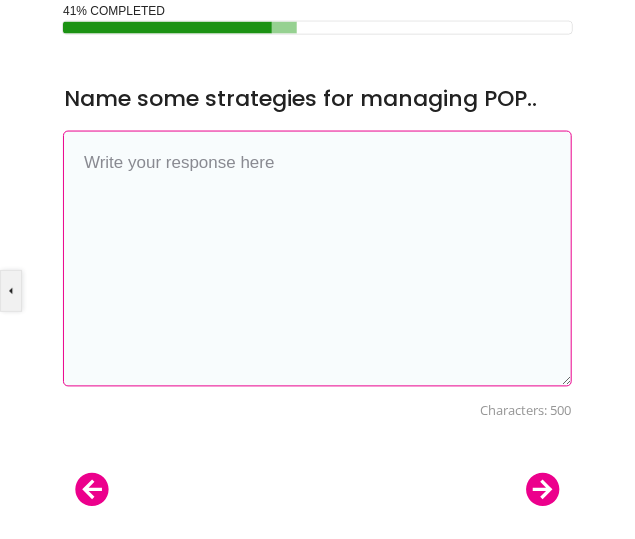 click at bounding box center (317, 259) 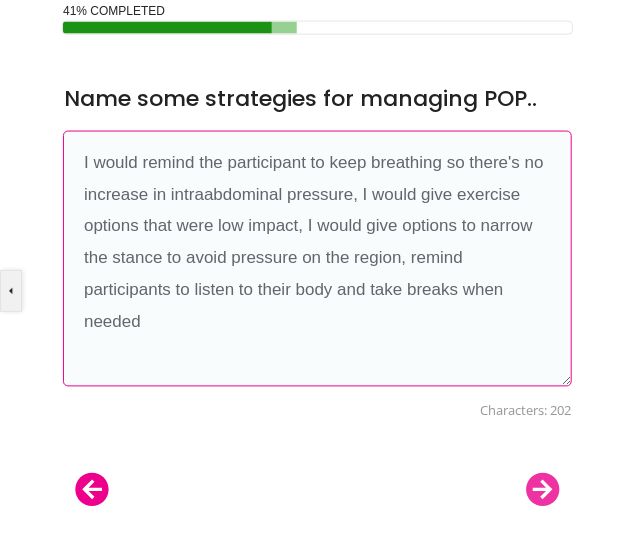 type on "I would remind the participant to keep breathing so there's no increase in intraabdominal pressure, I would give exercise options that were low impact, I would give options to narrow the stance to avoid pressure on the region, remind participants to listen to their body and take breaks when needed" 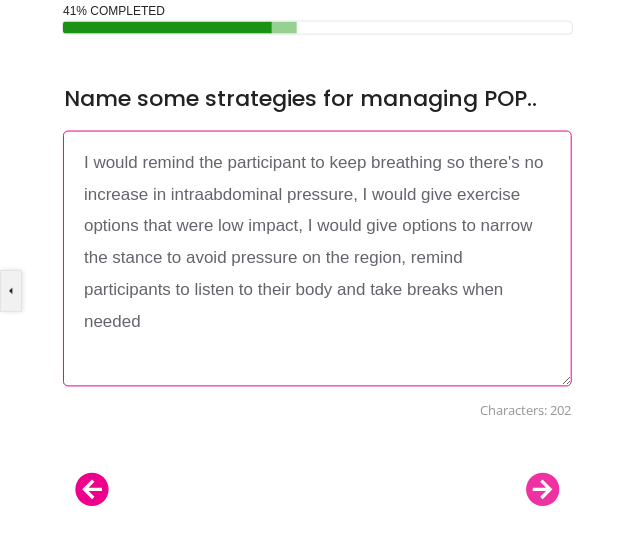 click at bounding box center [543, 490] 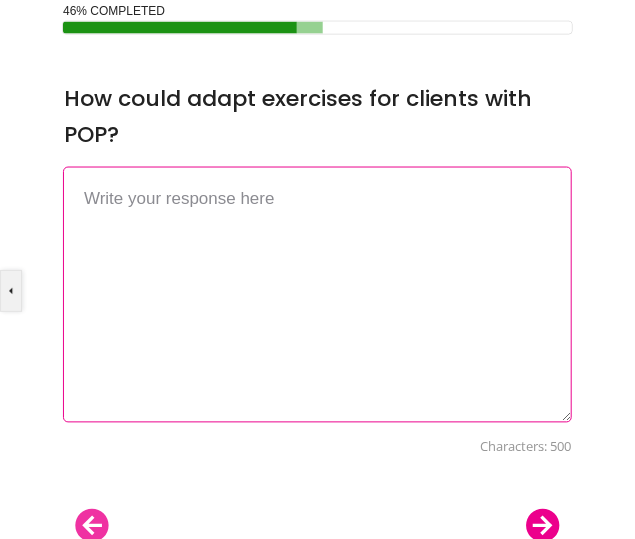 click at bounding box center (92, 526) 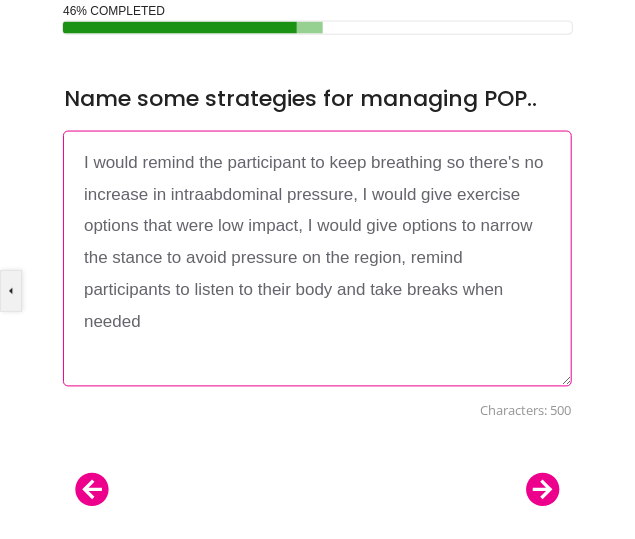 drag, startPoint x: 167, startPoint y: 318, endPoint x: 40, endPoint y: 137, distance: 221.11082 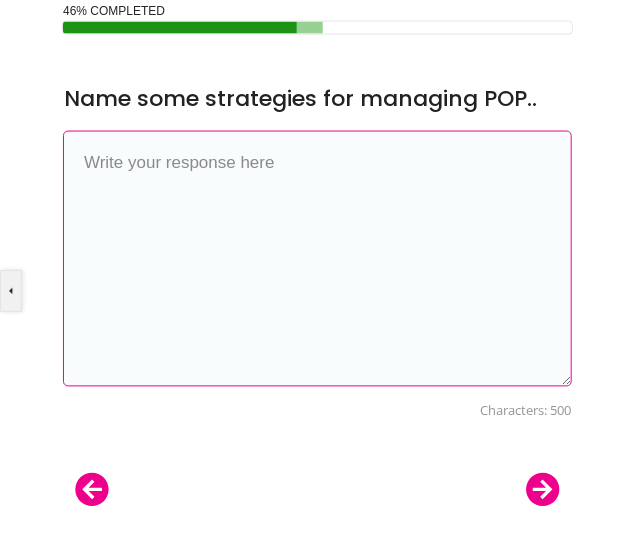 click at bounding box center [317, 259] 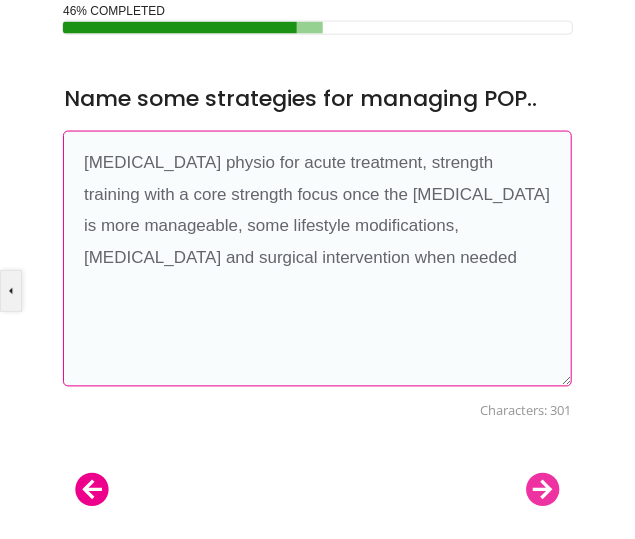 type on "Pelvic floor physio for acute treatment, strength training with a core strength focus once the prolapse is more manageable, some lifestyle modifications, pessary and surgical intervention when needed" 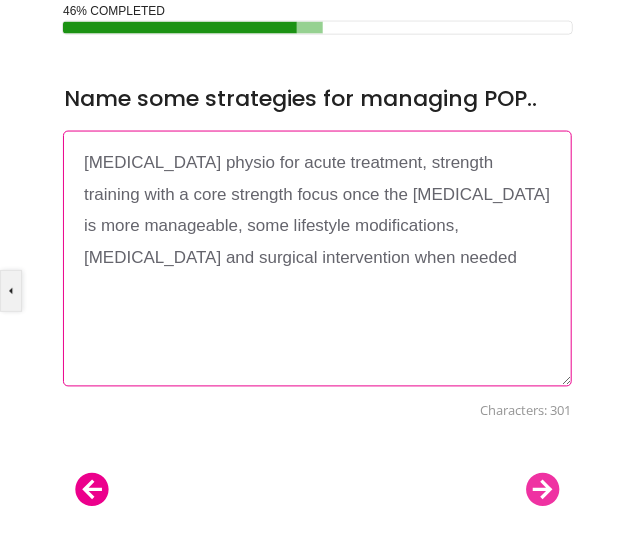 click at bounding box center [543, 490] 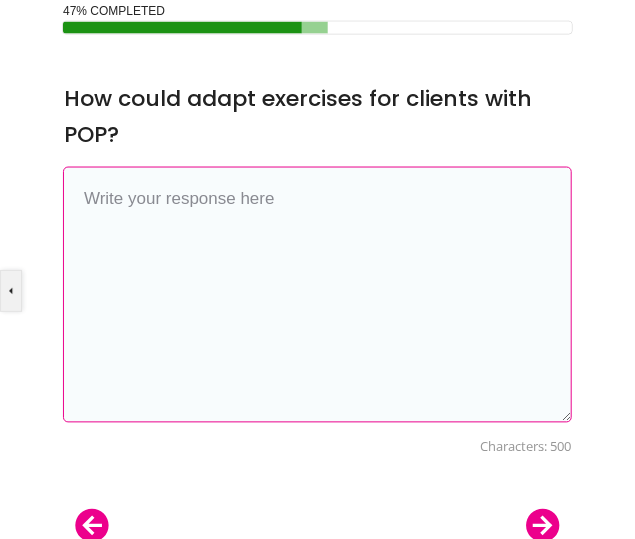 click at bounding box center [317, 295] 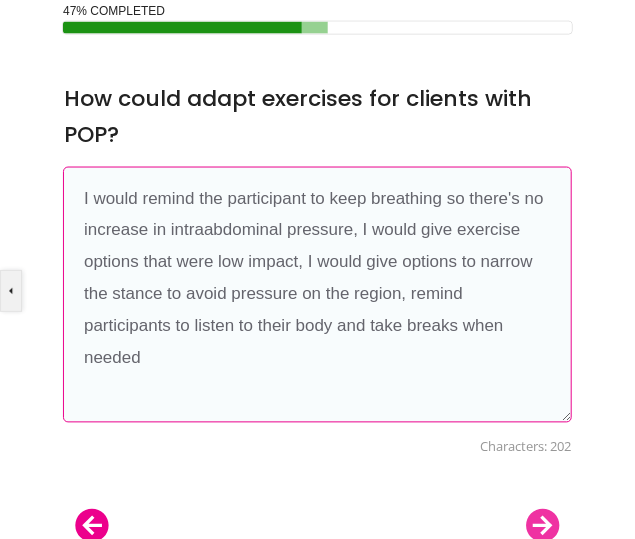 type on "I would remind the participant to keep breathing so there's no increase in intraabdominal pressure, I would give exercise options that were low impact, I would give options to narrow the stance to avoid pressure on the region, remind participants to listen to their body and take breaks when needed" 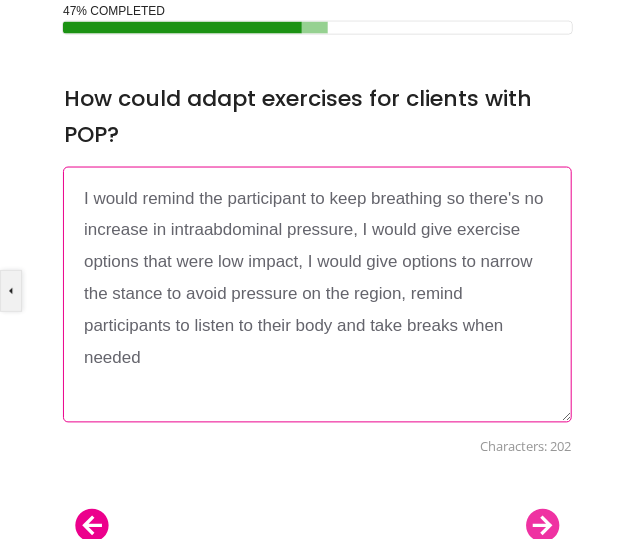 click at bounding box center (543, 526) 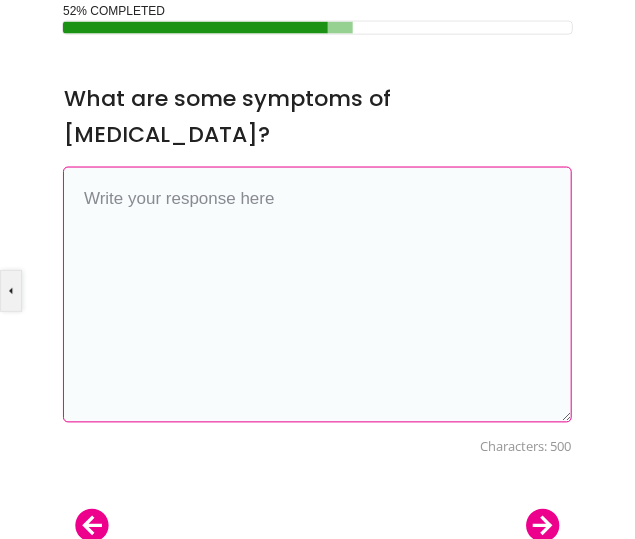 click at bounding box center (317, 295) 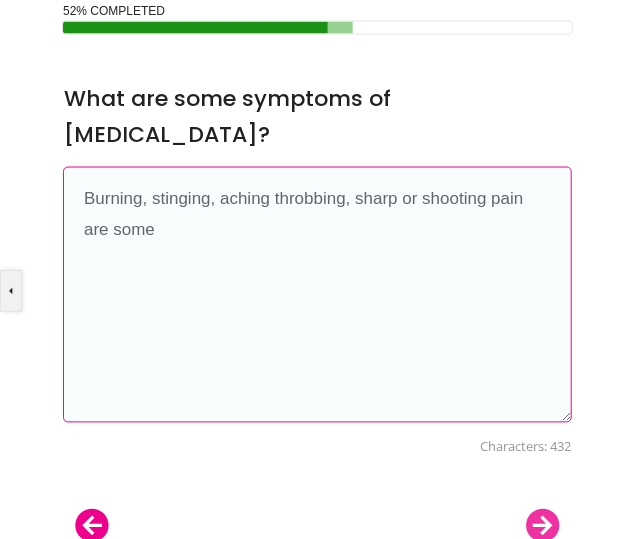 type on "Burning, stinging, aching throbbing, sharp or shooting pain are some" 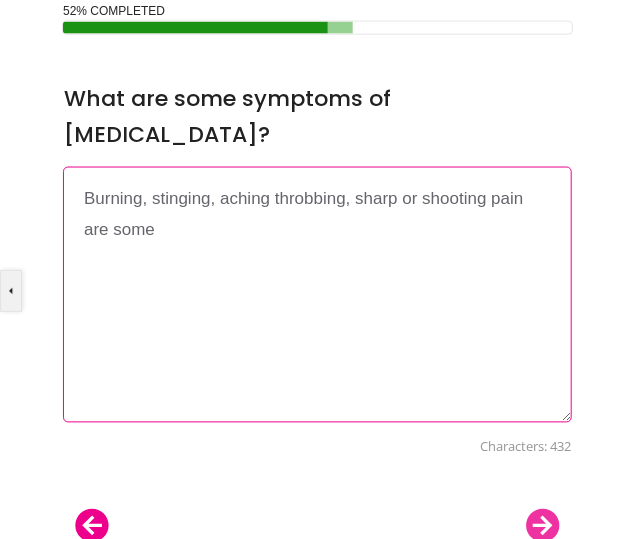 click at bounding box center [543, 526] 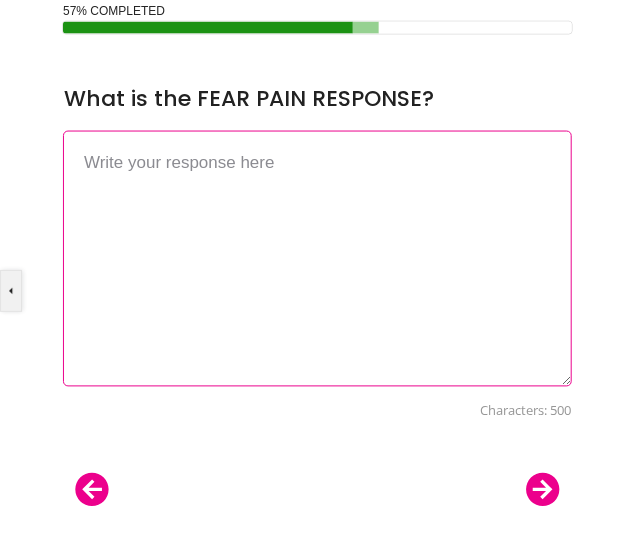 click at bounding box center (317, 259) 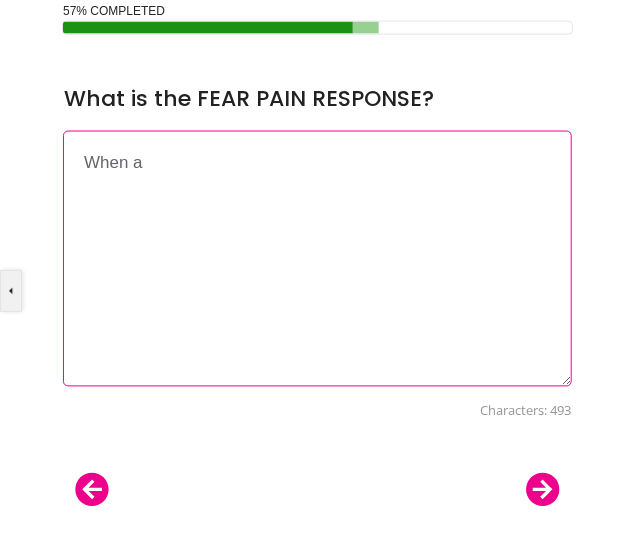 drag, startPoint x: 267, startPoint y: 121, endPoint x: 261, endPoint y: 177, distance: 56.32051 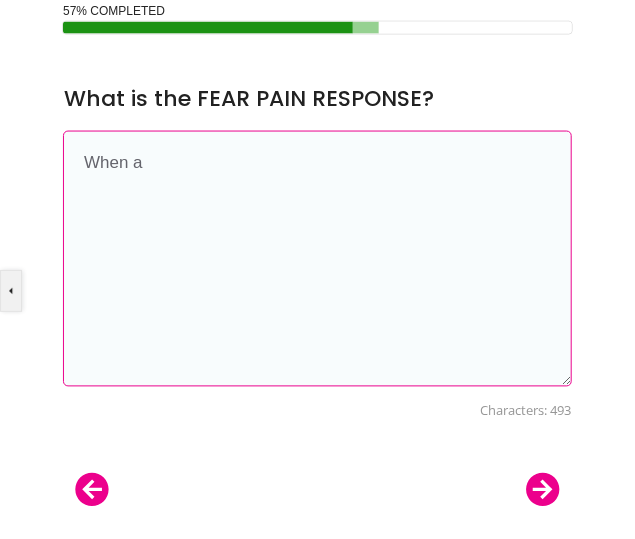 click on "When a" at bounding box center (317, 259) 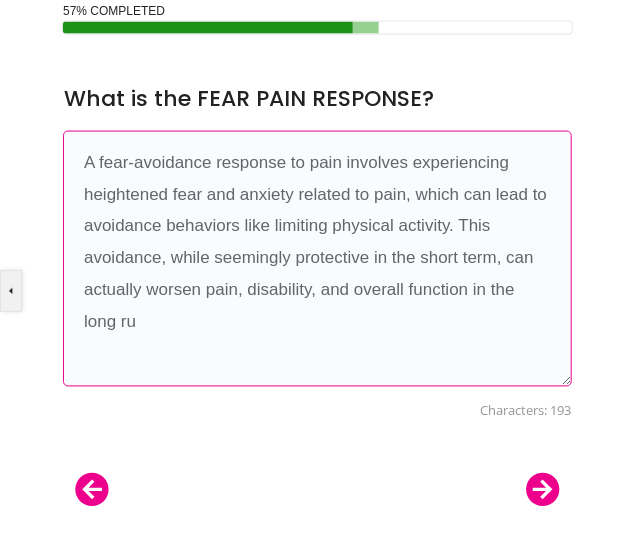 click on "A fear-avoidance response to pain involves experiencing heightened fear and anxiety related to pain, which can lead to avoidance behaviors like limiting physical activity. This avoidance, while seemingly protective in the short term, can actually worsen pain, disability, and overall function in the long ru" at bounding box center [317, 259] 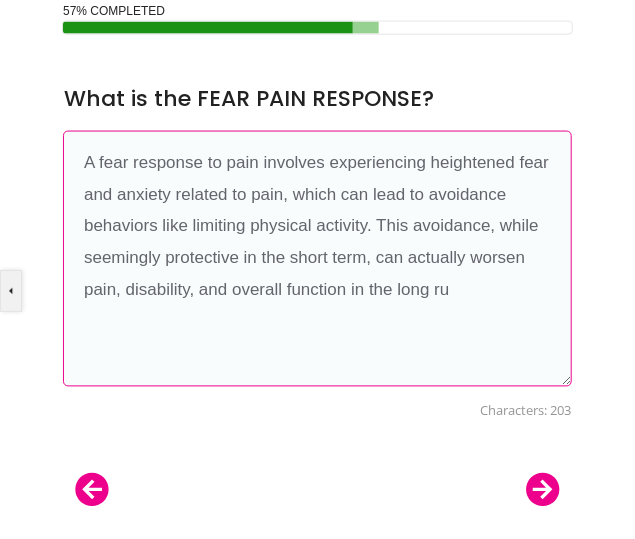 drag, startPoint x: 376, startPoint y: 225, endPoint x: 451, endPoint y: 305, distance: 109.65856 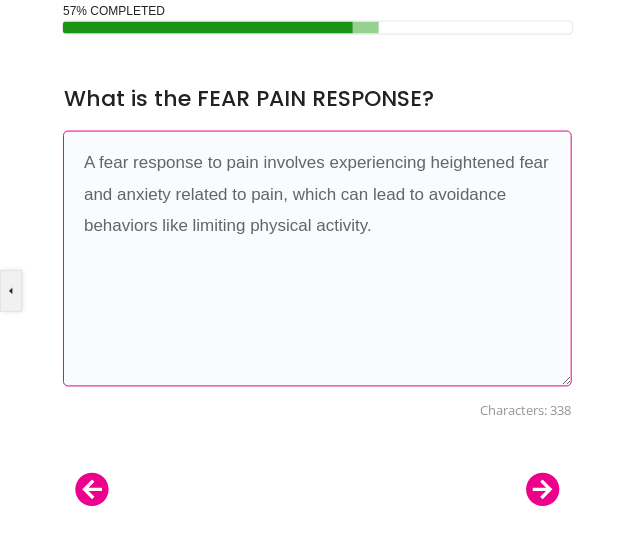 click on "A fear response to pain involves experiencing heightened fear and anxiety related to pain, which can lead to avoidance behaviors like limiting physical activity." at bounding box center (317, 259) 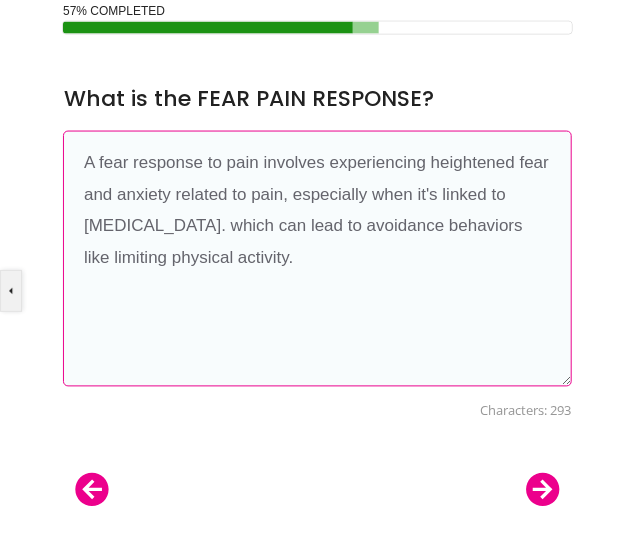 drag, startPoint x: 146, startPoint y: 229, endPoint x: 213, endPoint y: 255, distance: 71.867935 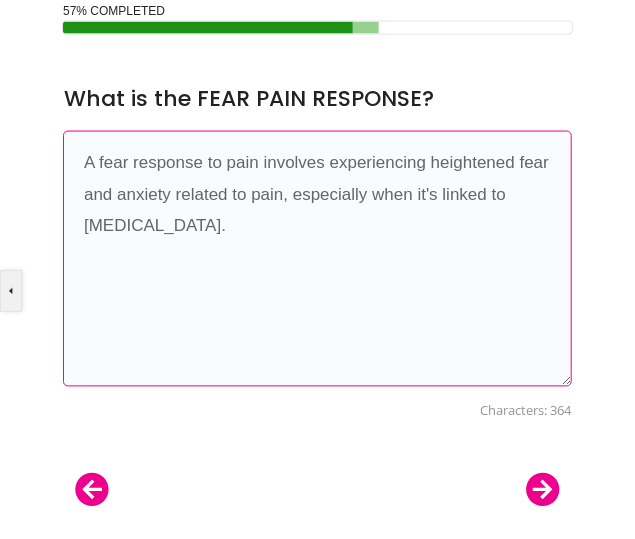 click on "A fear response to pain involves experiencing heightened fear and anxiety related to pain, especially when it's linked to birth trauma." at bounding box center (317, 259) 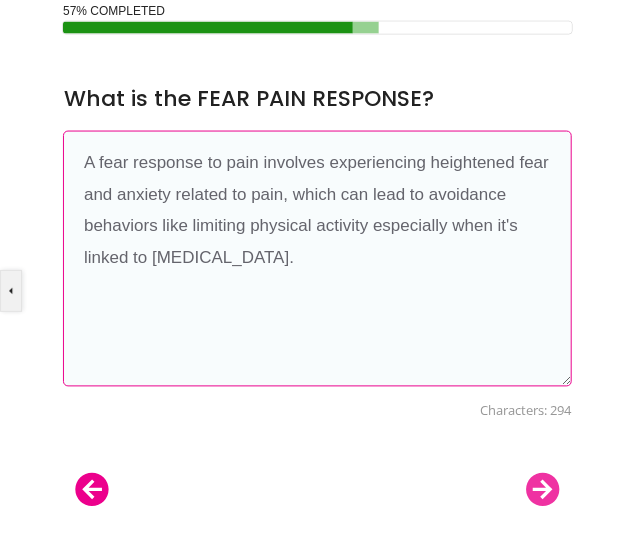 type on "A fear response to pain involves experiencing heightened fear and anxiety related to pain, which can lead to avoidance behaviors like limiting physical activity especially when it's linked to birth trauma." 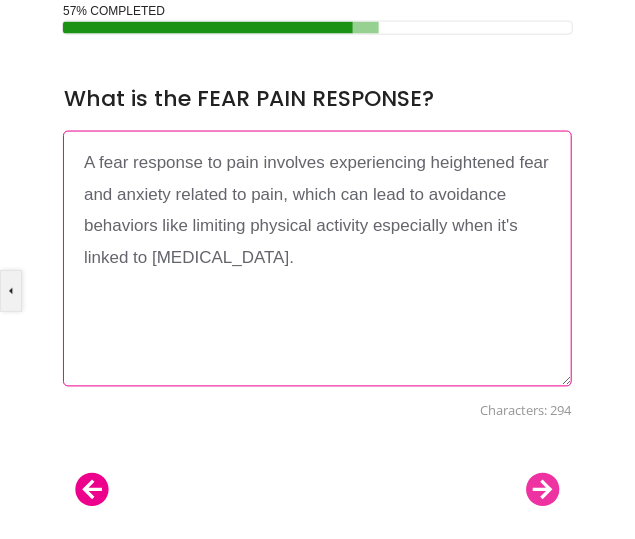 click at bounding box center [543, 490] 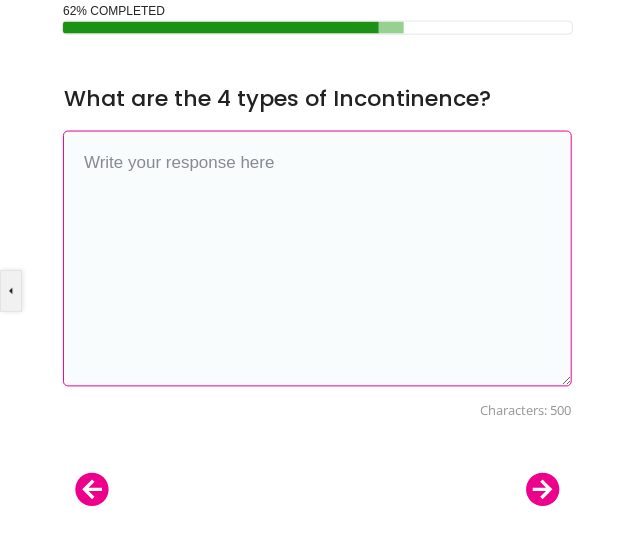 click at bounding box center [317, 259] 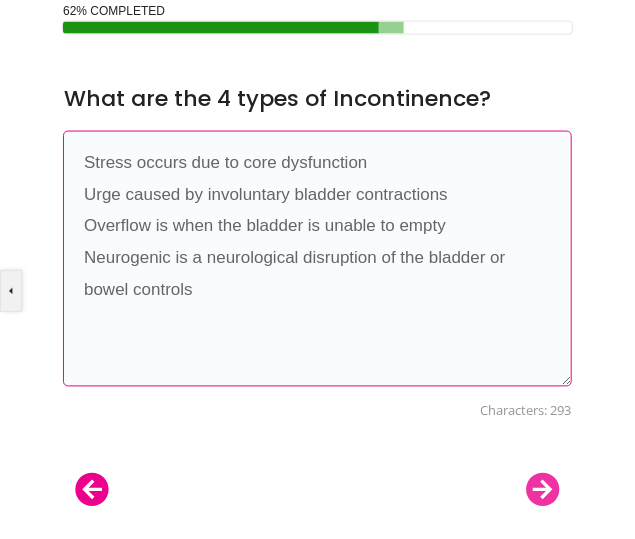 type on "Stress occurs due to core dysfunction
Urge caused by involuntary bladder contractions
Overflow is when the bladder is unable to empty
Neurogenic is a neurological disruption of the bladder or bowel controls" 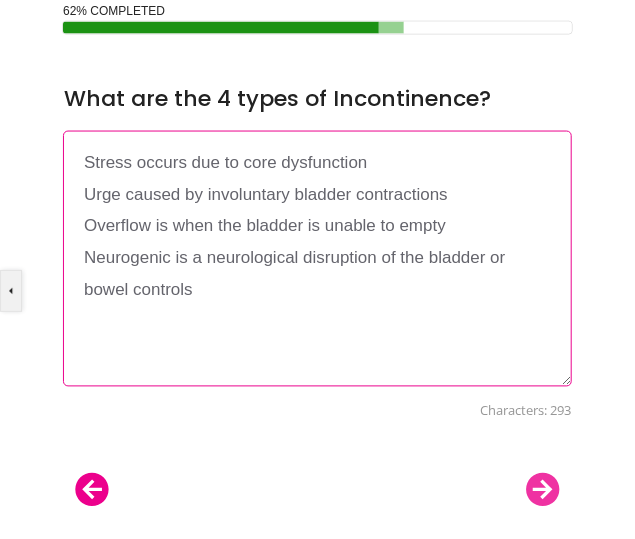 click at bounding box center (543, 490) 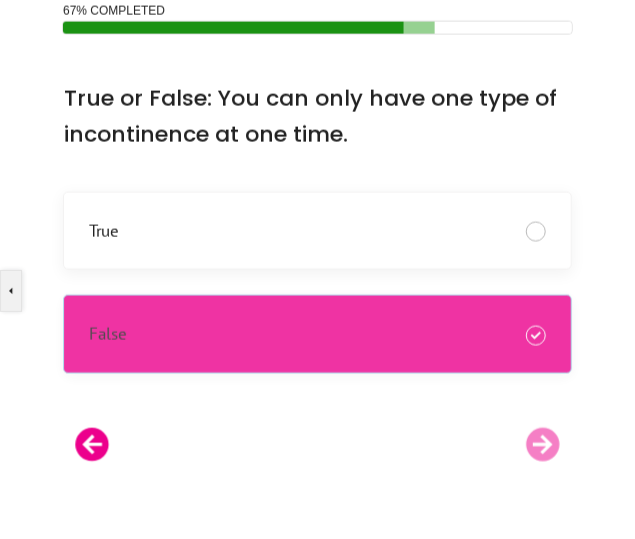 click on "False" at bounding box center (317, 334) 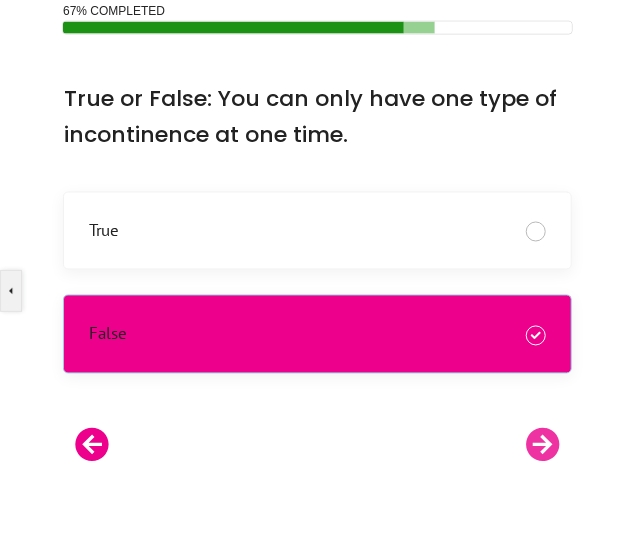 click at bounding box center [543, 445] 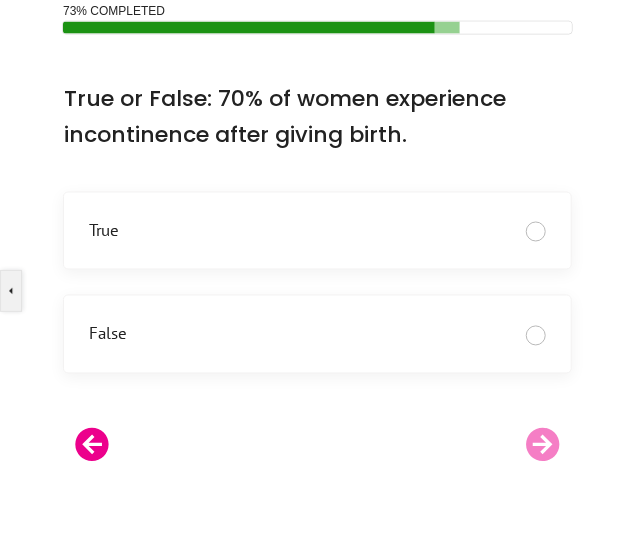 click at bounding box center (317, 445) 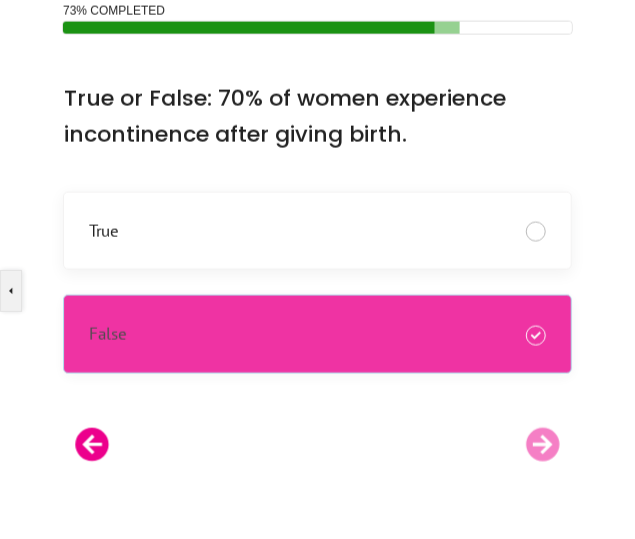 click on "False" at bounding box center (317, 334) 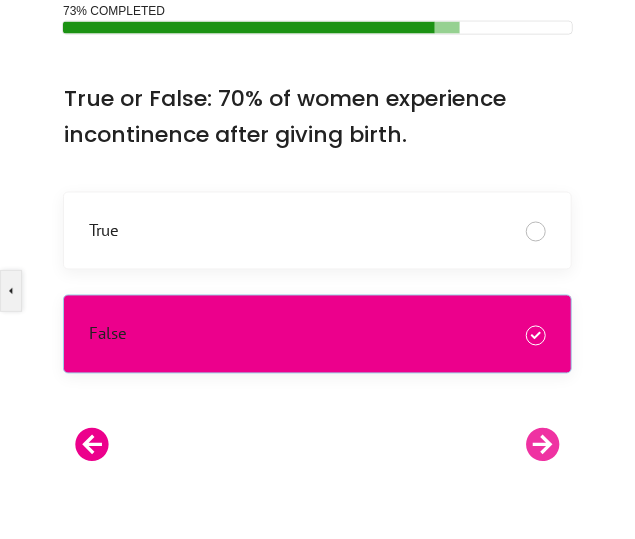 click at bounding box center [543, 445] 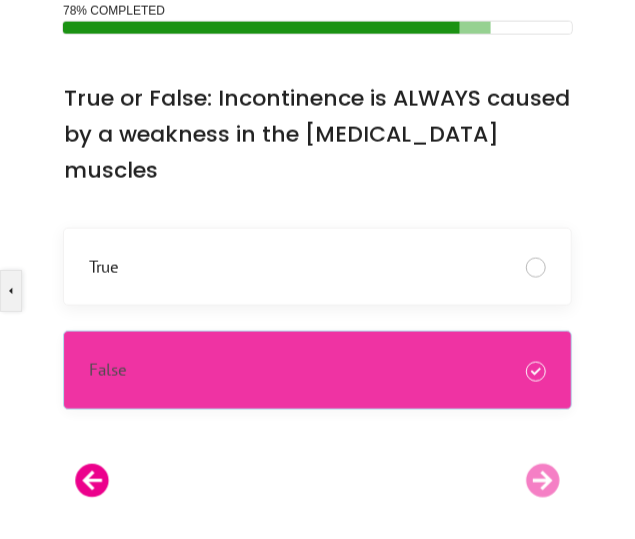 click on "False" at bounding box center (317, 370) 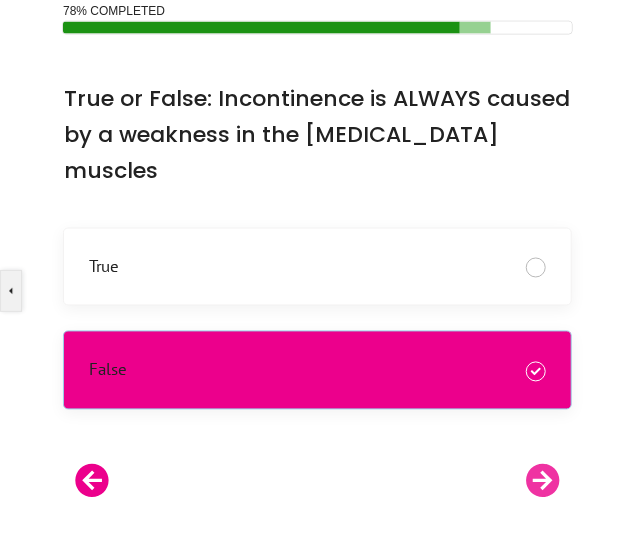 click at bounding box center [543, 481] 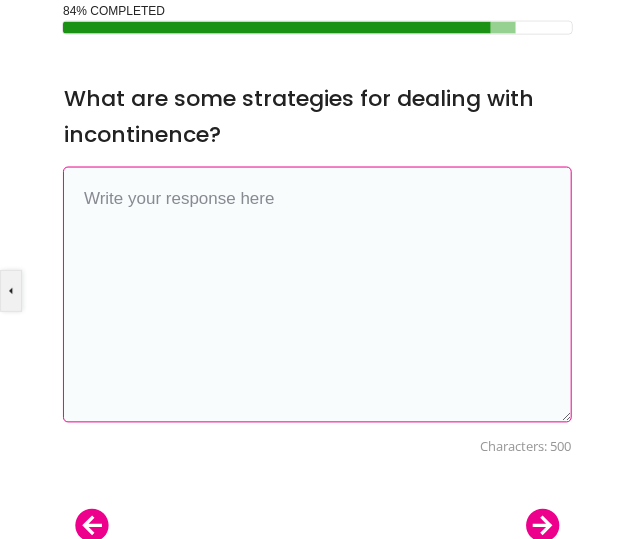 click at bounding box center (317, 295) 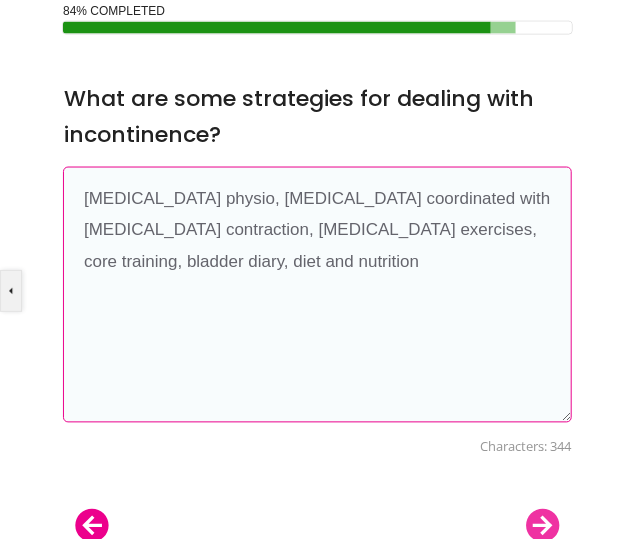 type on "Pelvic floor physio, breathing exercises coordinated with pelvic floor contraction, pelvic floor exercises, core training, bladder diary, diet and nutrition" 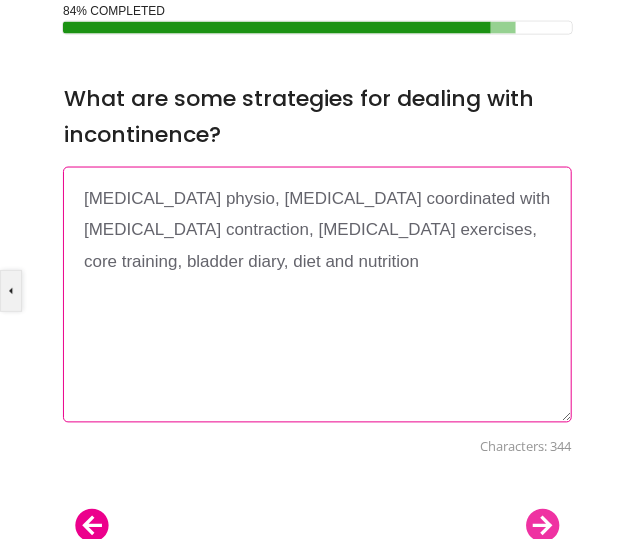 click at bounding box center [543, 526] 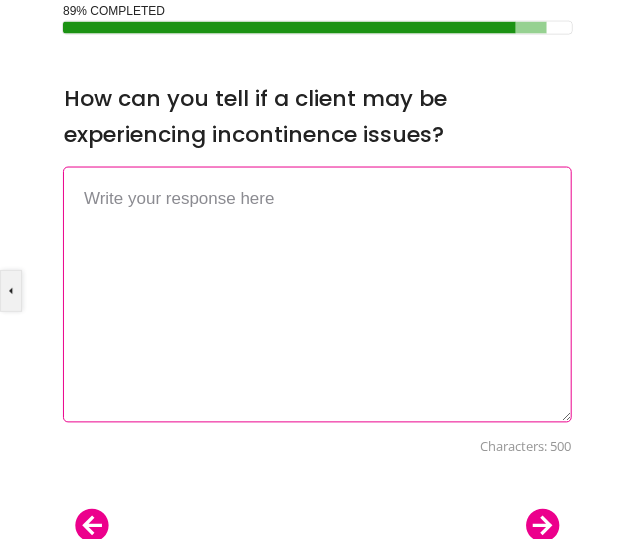 click at bounding box center [317, 295] 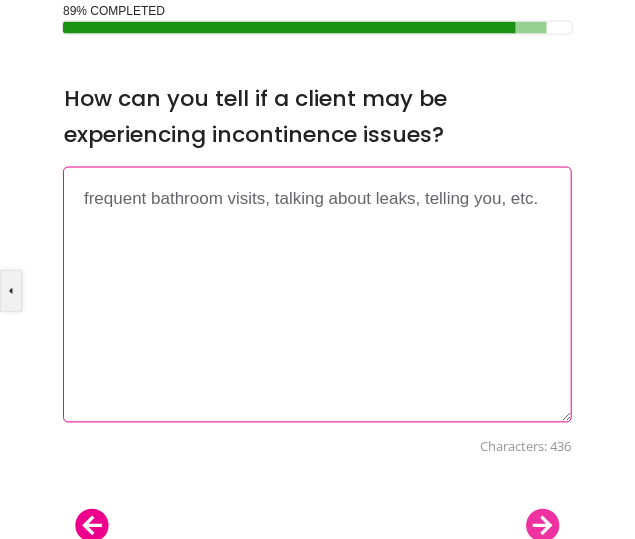 type on "frequent bathroom visits, talking about leaks, telling you, etc." 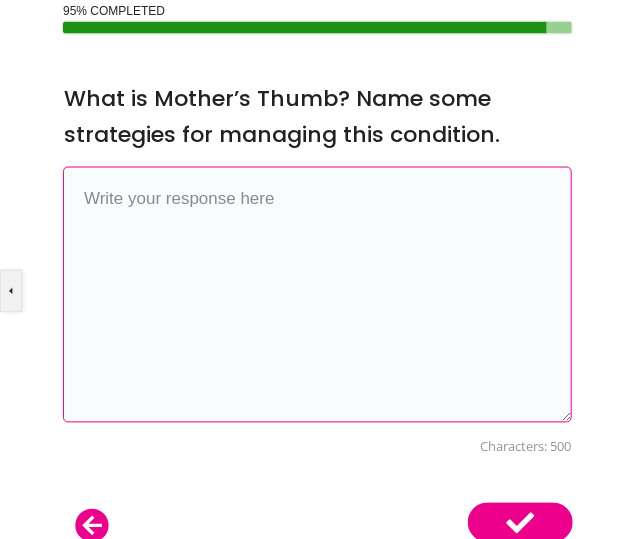 click at bounding box center (317, 295) 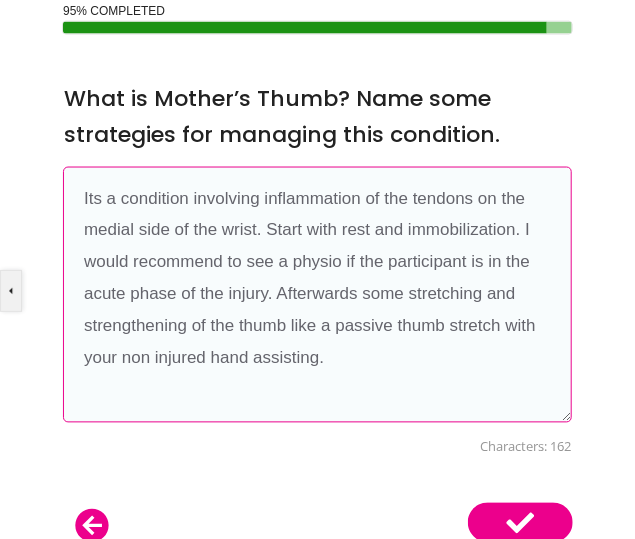 type on "Its a condition involving inflammation of the tendons on the medial side of the wrist. Start with rest and immobilization. I would recommend to see a physio if the participant is in the acute phase of the injury. Afterwards some stretching and strengthening of the thumb like a passive thumb stretch with your non injured hand assisting." 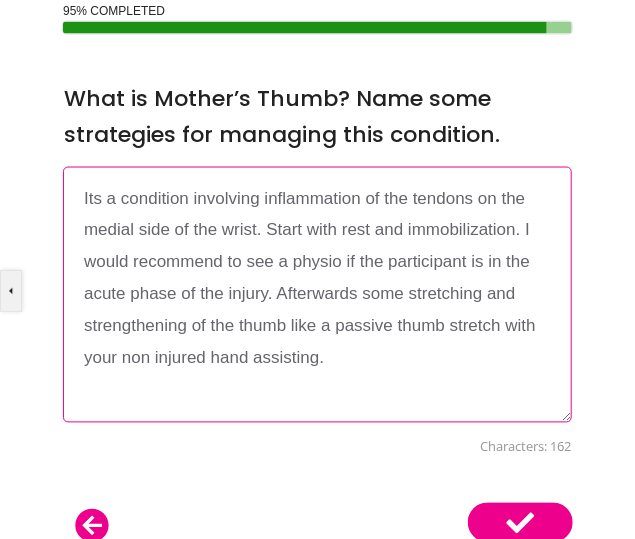 click 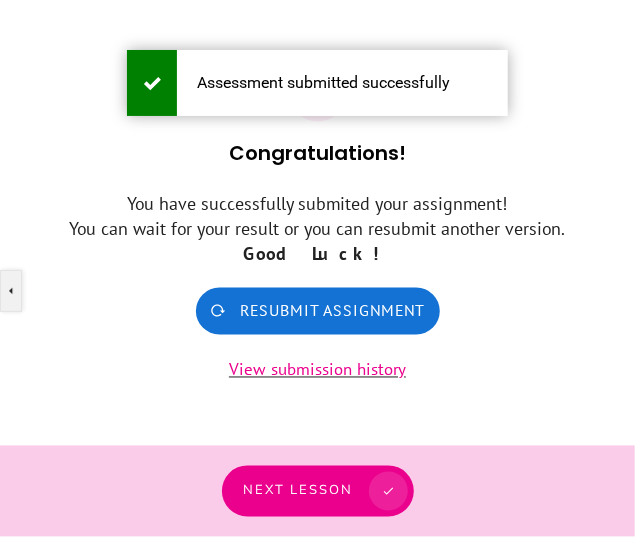 scroll, scrollTop: 657, scrollLeft: 0, axis: vertical 